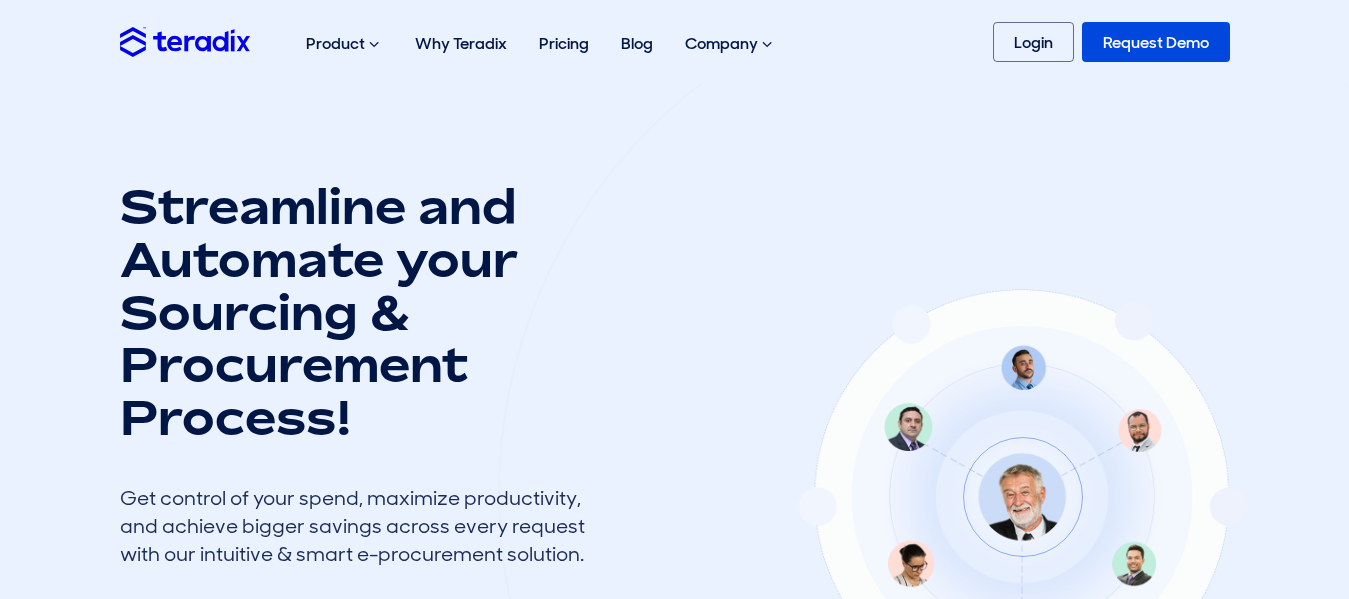 scroll, scrollTop: 0, scrollLeft: 0, axis: both 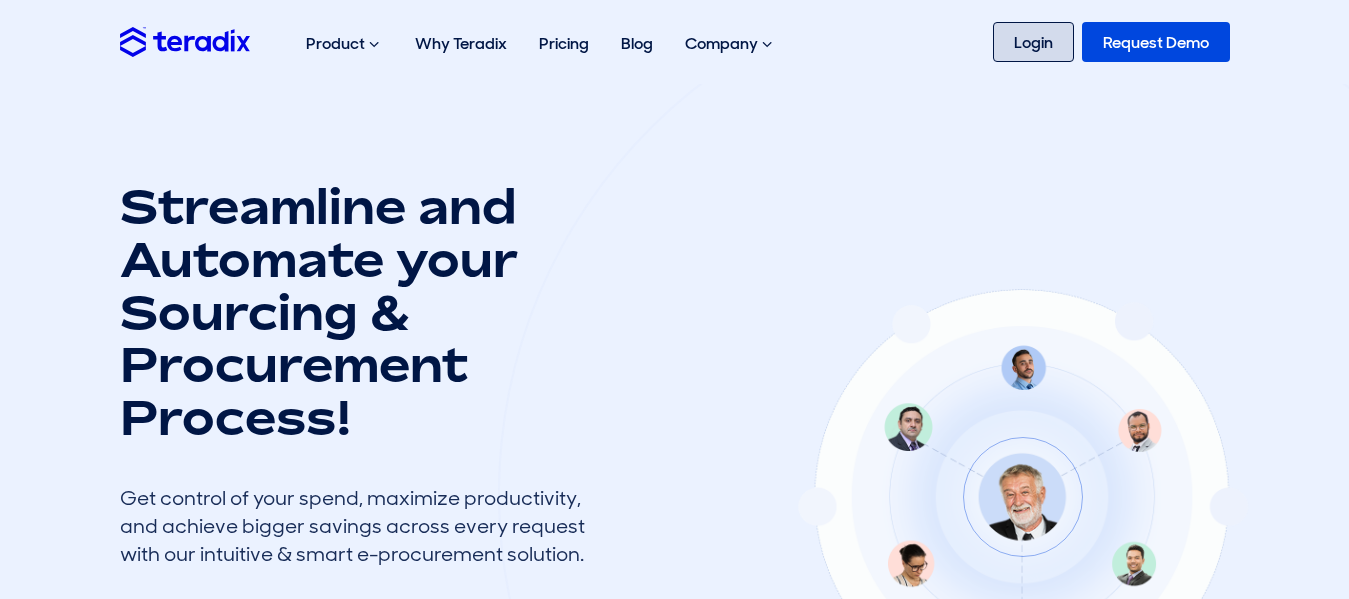 click on "Login" at bounding box center [1033, 42] 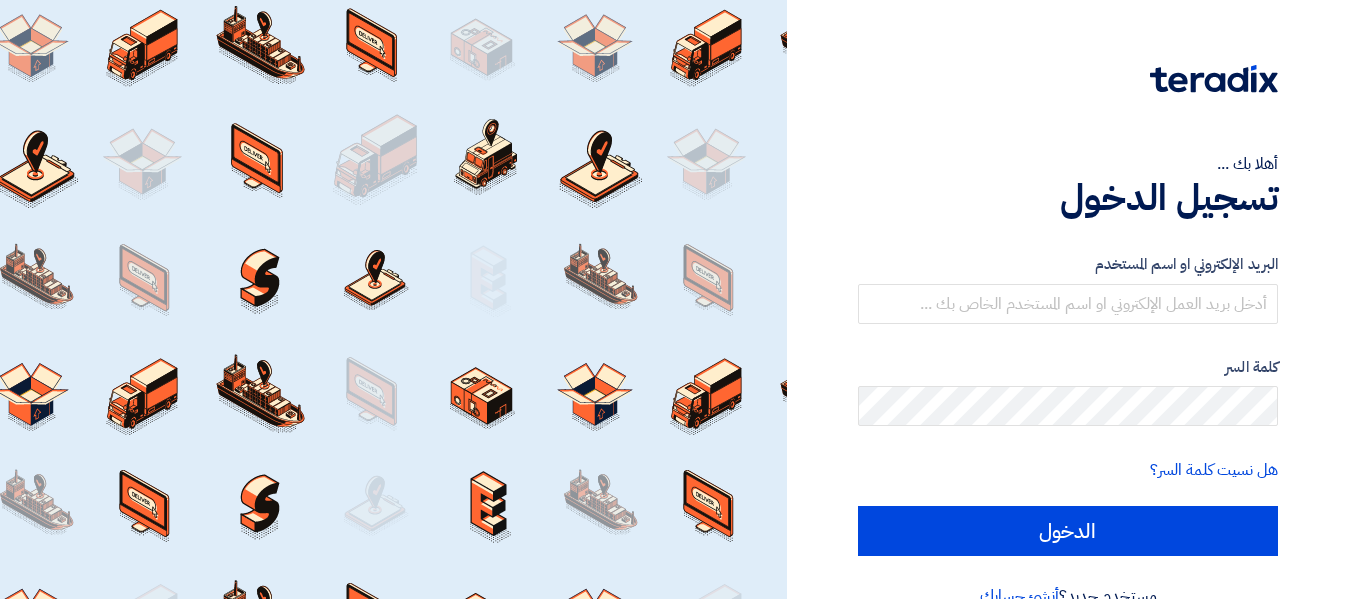scroll, scrollTop: 0, scrollLeft: 0, axis: both 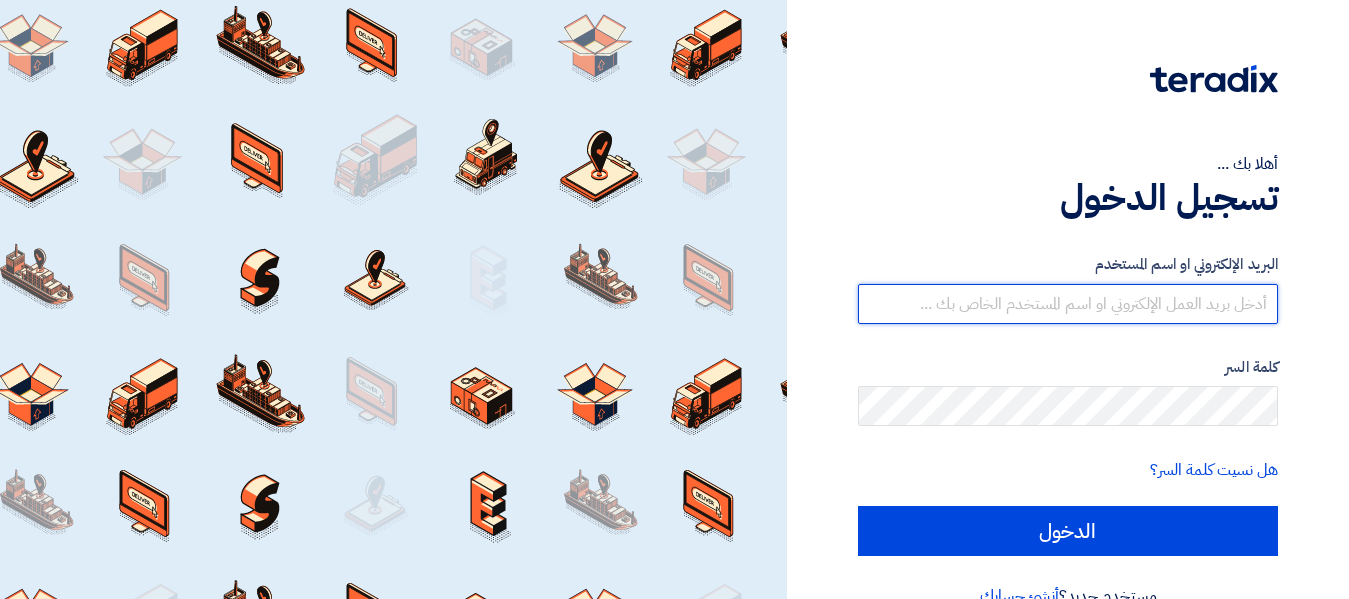 type on "maziz@sadkoplast.com" 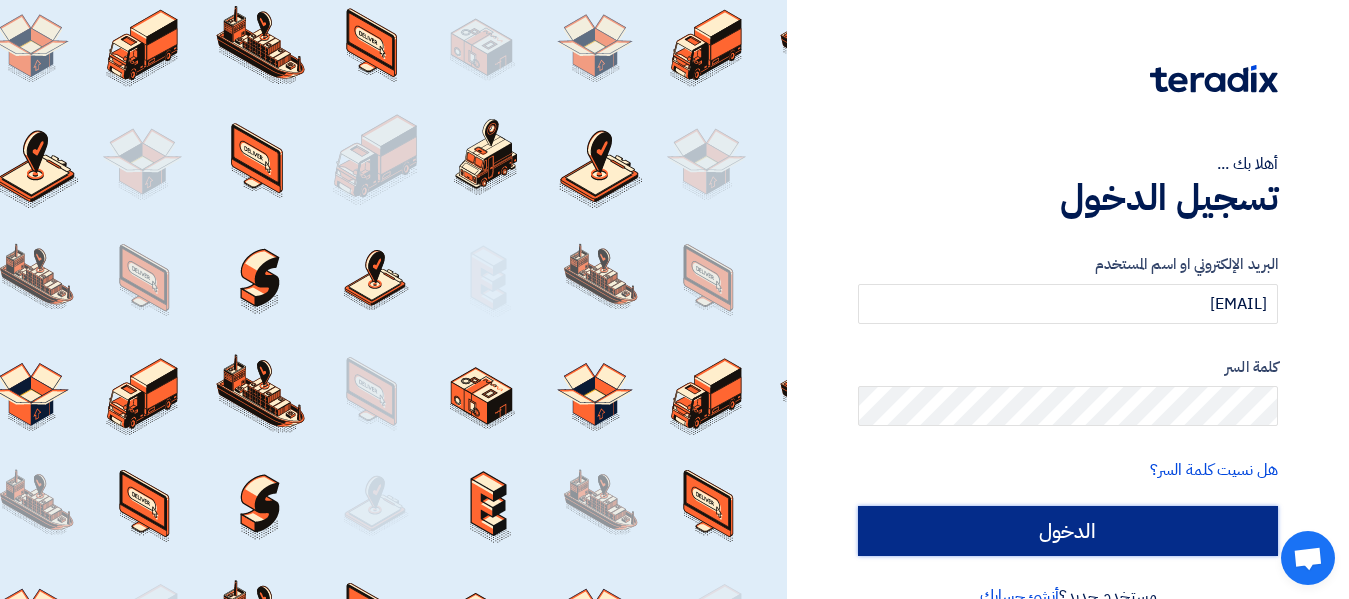 click on "الدخول" 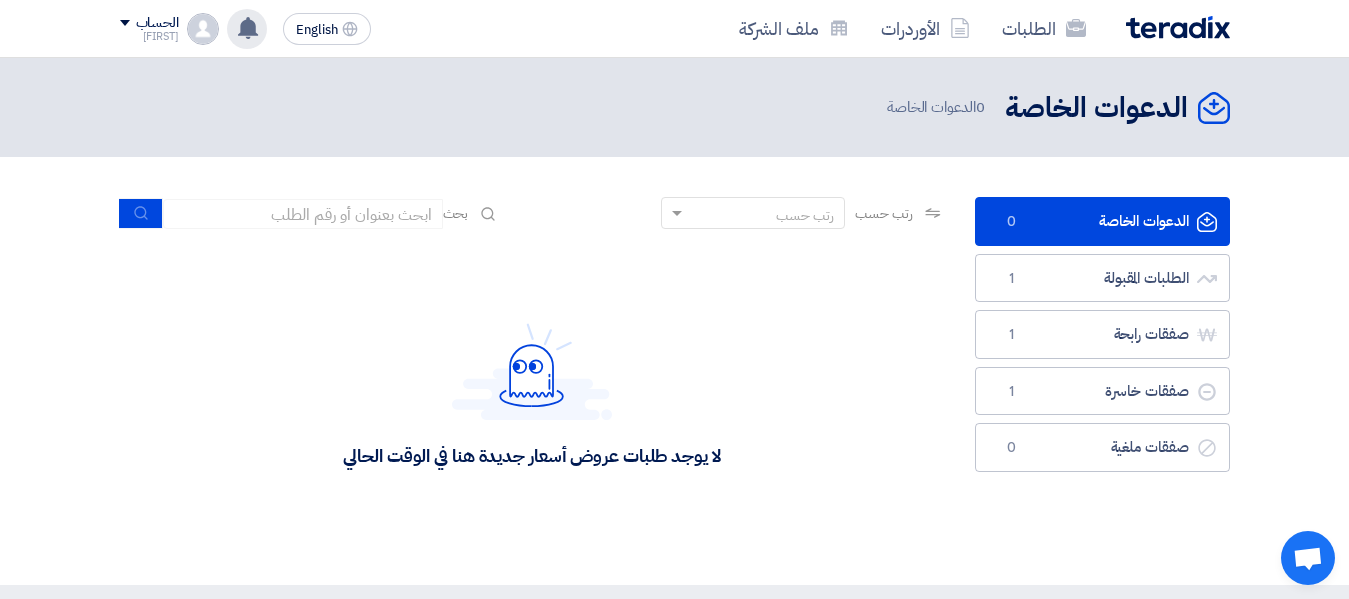 click 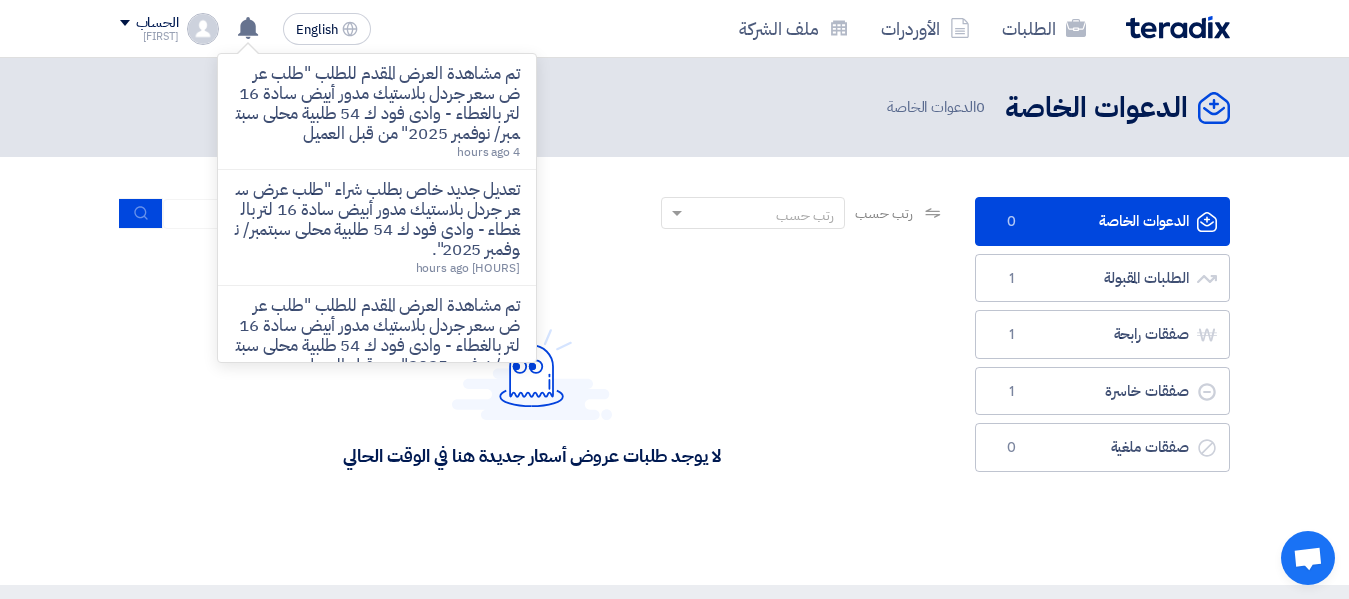 click on "لا يوجد طلبات عروض أسعار جديدة هنا في الوقت الحالي" 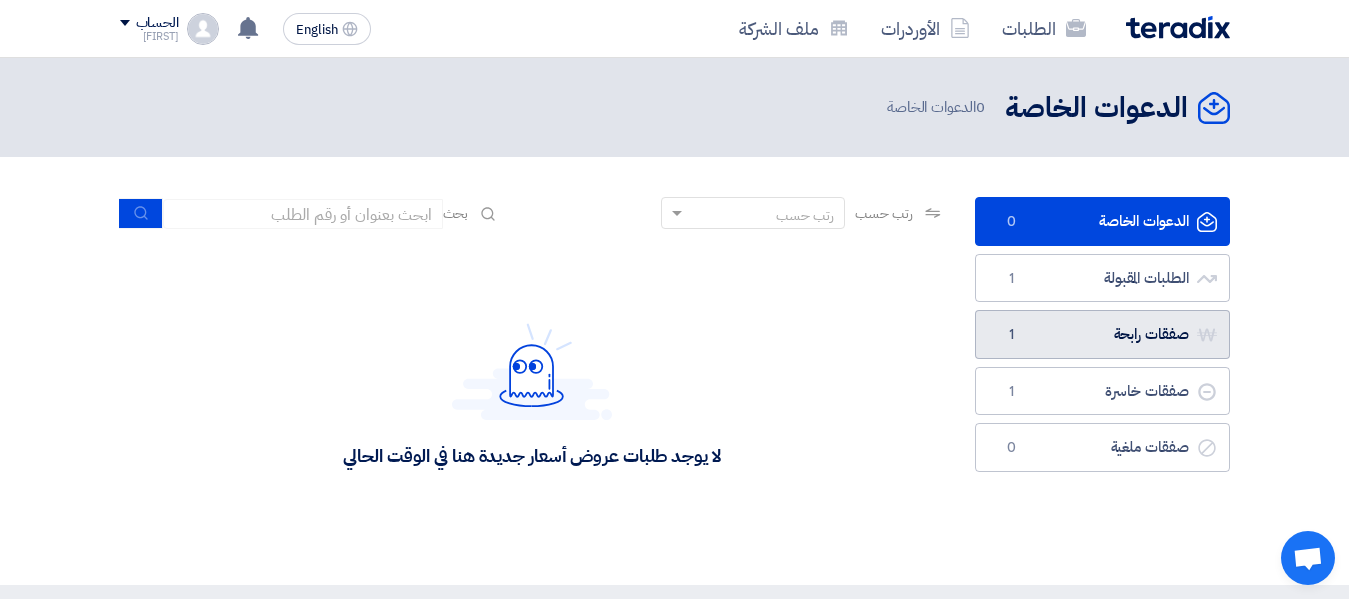 click on "صفقات رابحة
صفقات رابحة
1" 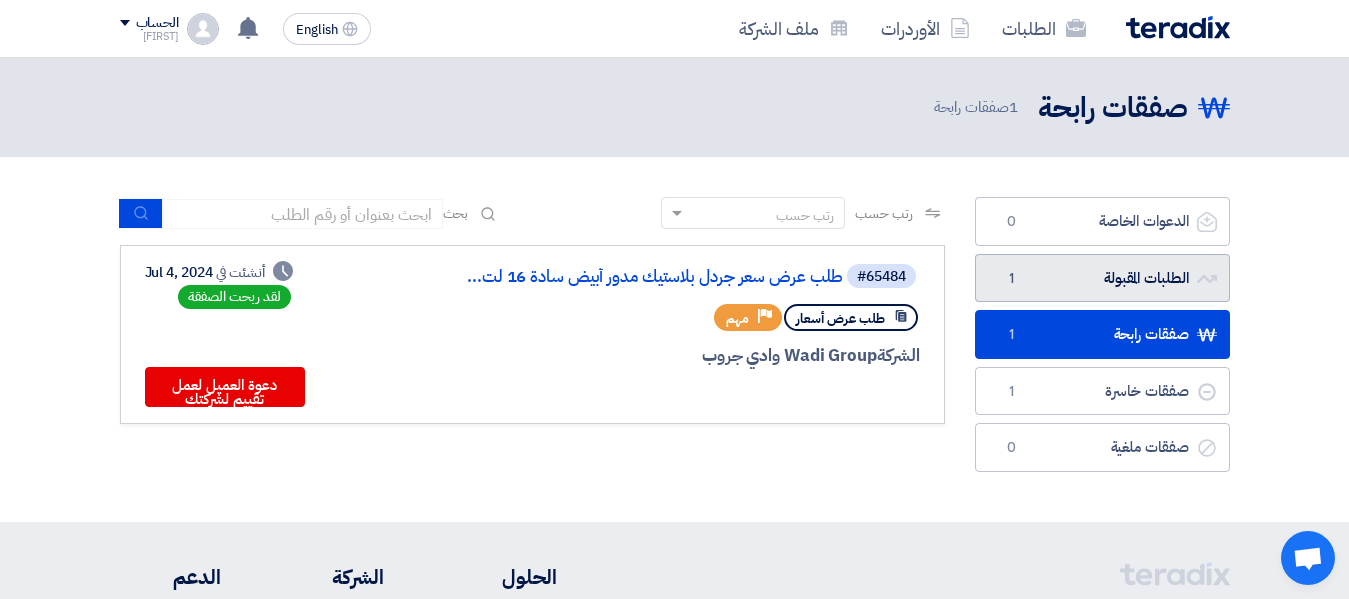 click on "الطلبات المقبولة
الطلبات المقبولة
1" 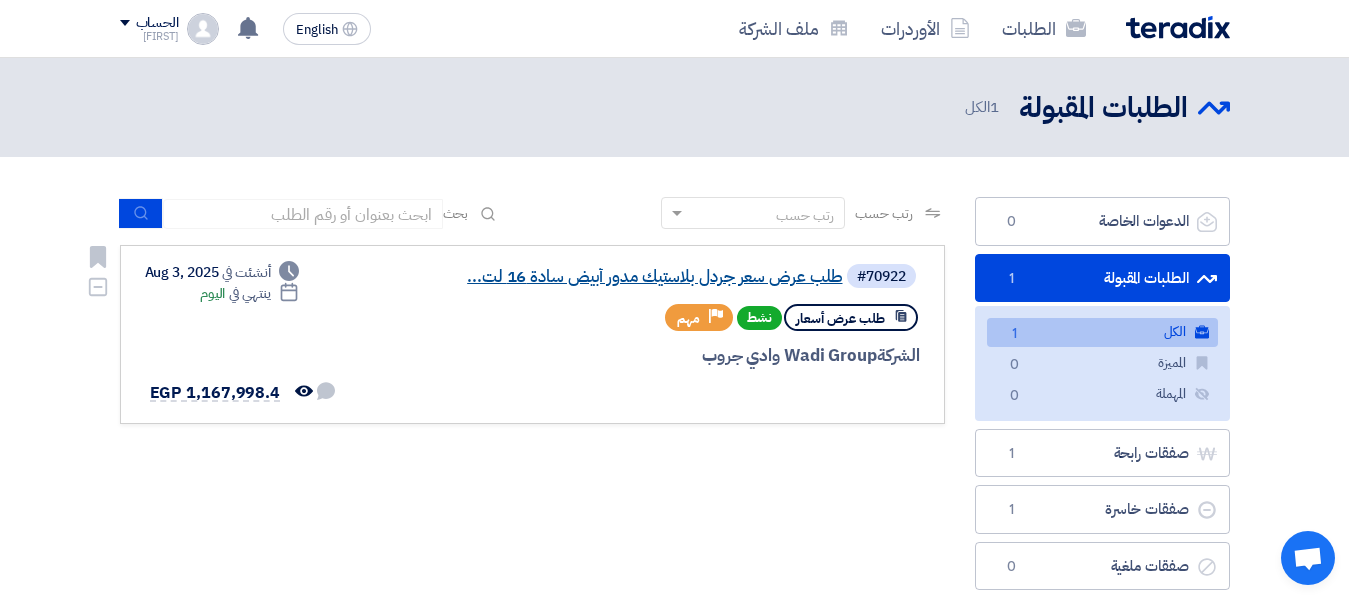 click on "طلب عرض سعر جردل بلاستيك مدور أبيض سادة 16 لت..." 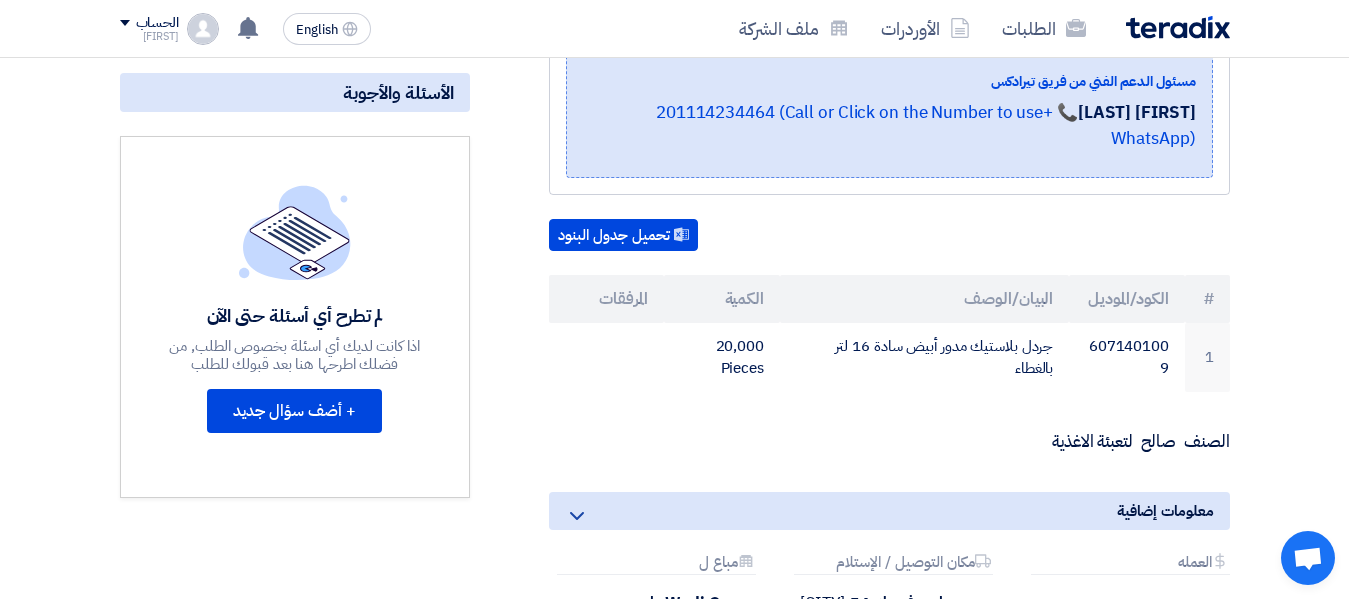 scroll, scrollTop: 470, scrollLeft: 0, axis: vertical 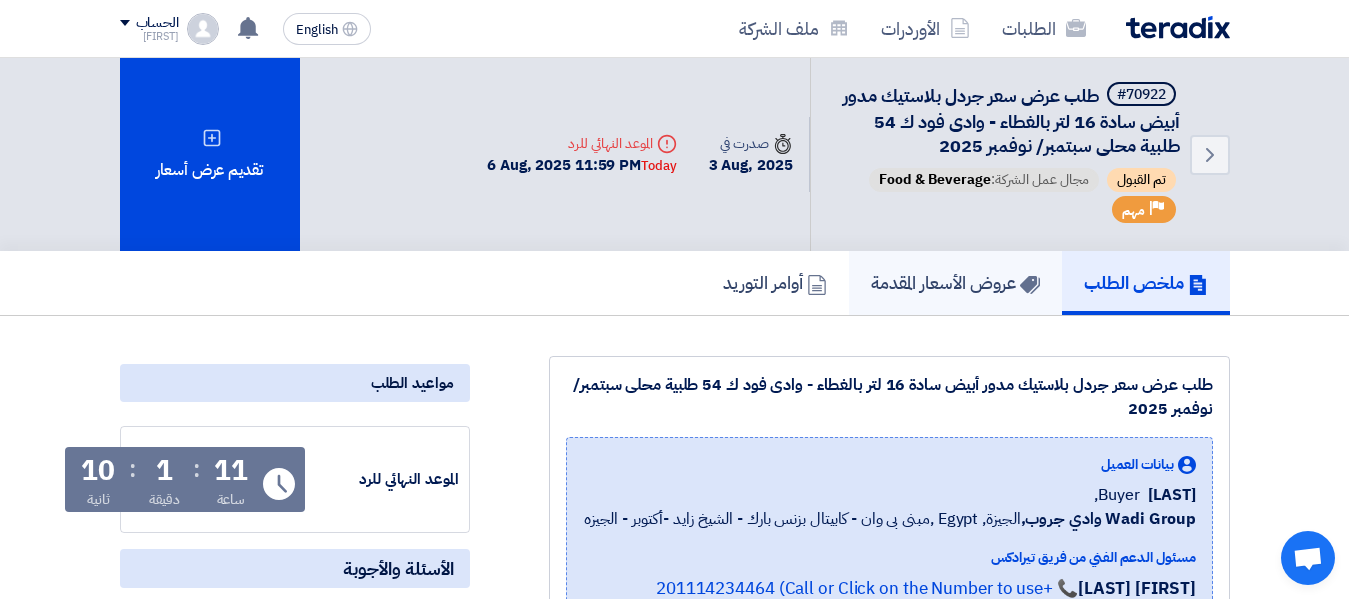 click on "عروض الأسعار المقدمة" 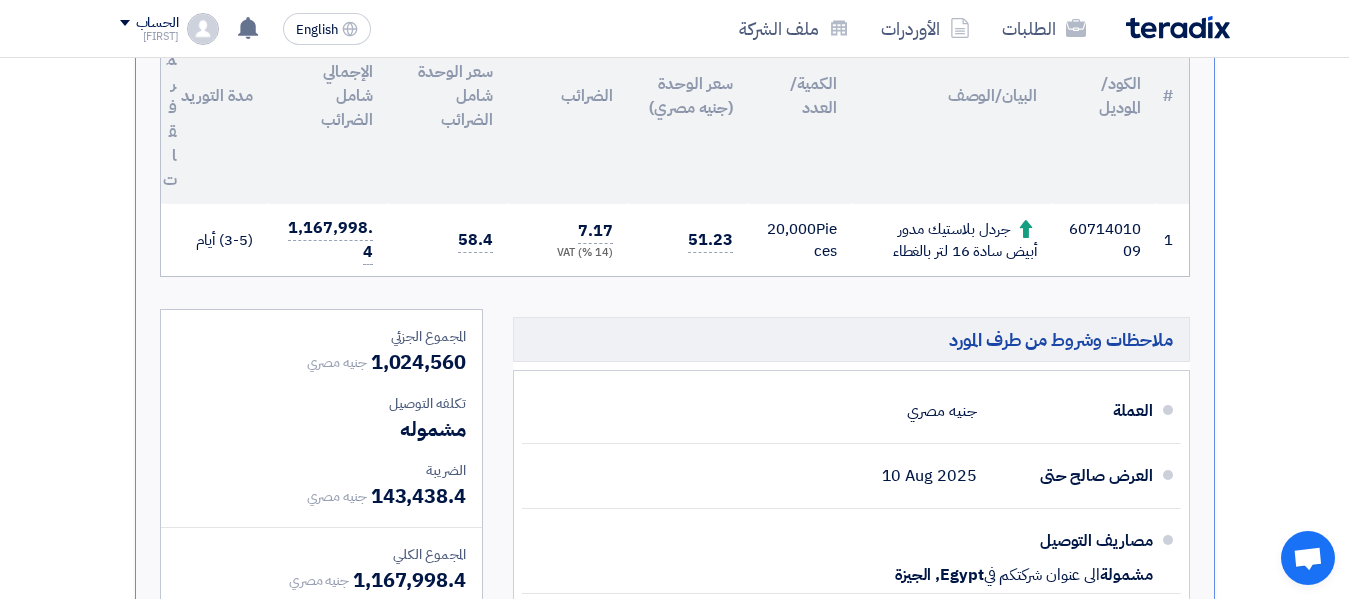 scroll, scrollTop: 607, scrollLeft: 0, axis: vertical 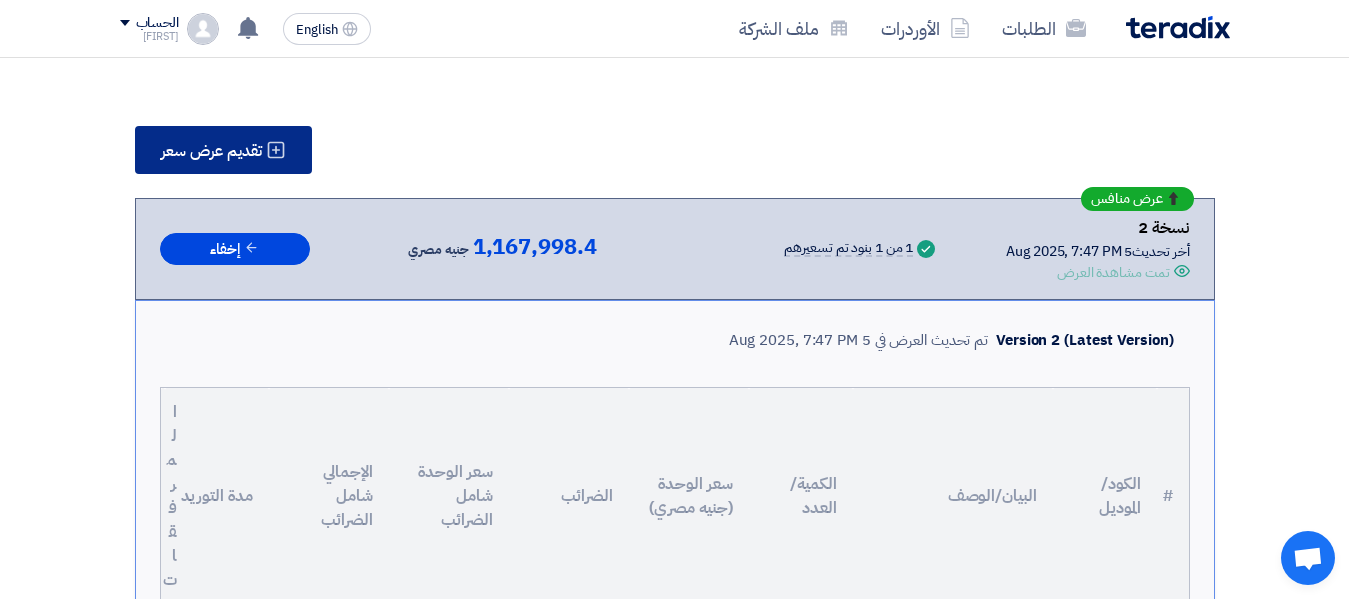 click on "تقديم عرض سعر" 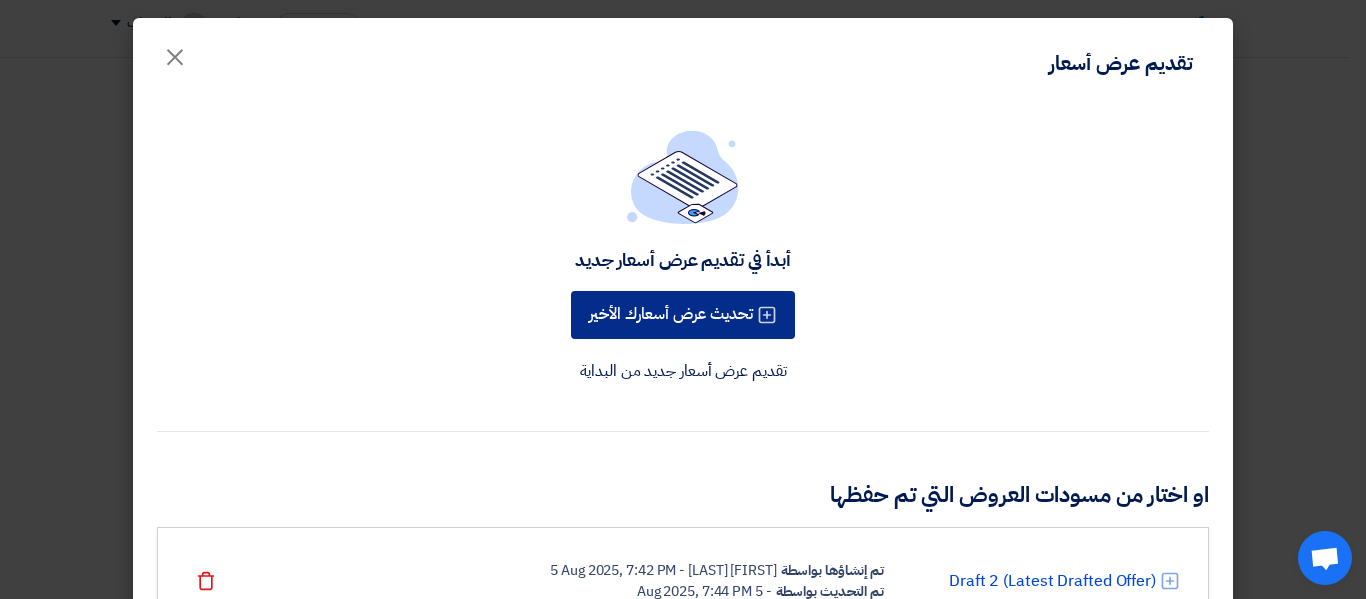 click 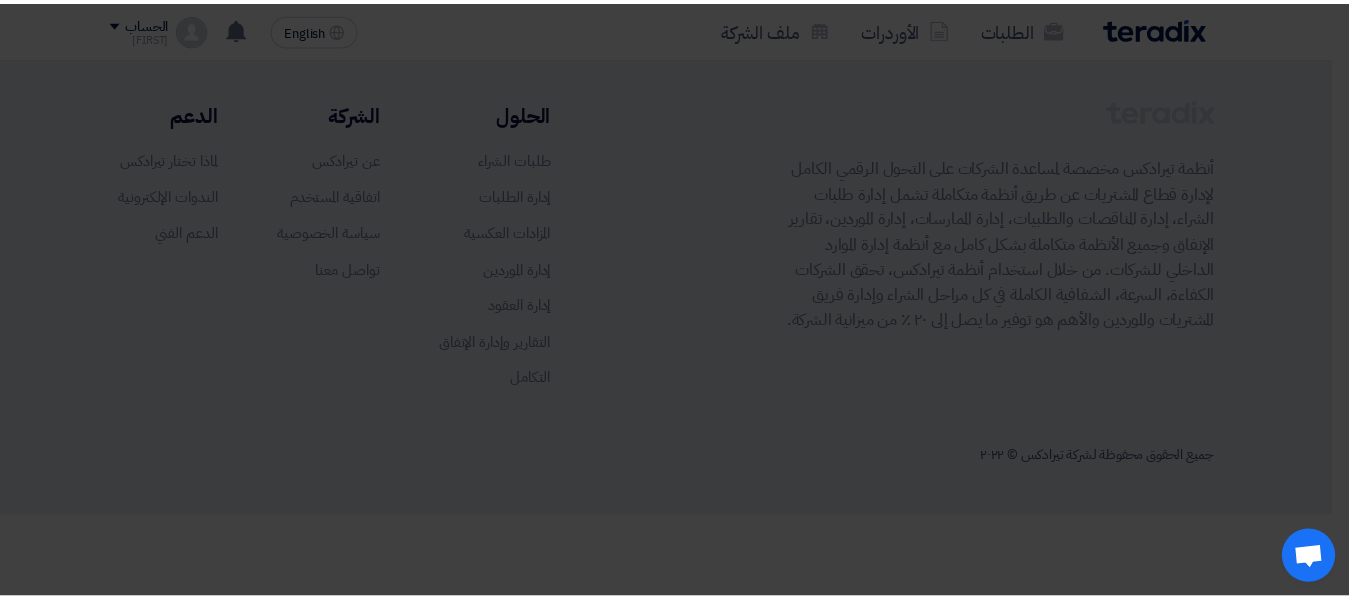 scroll, scrollTop: 0, scrollLeft: 0, axis: both 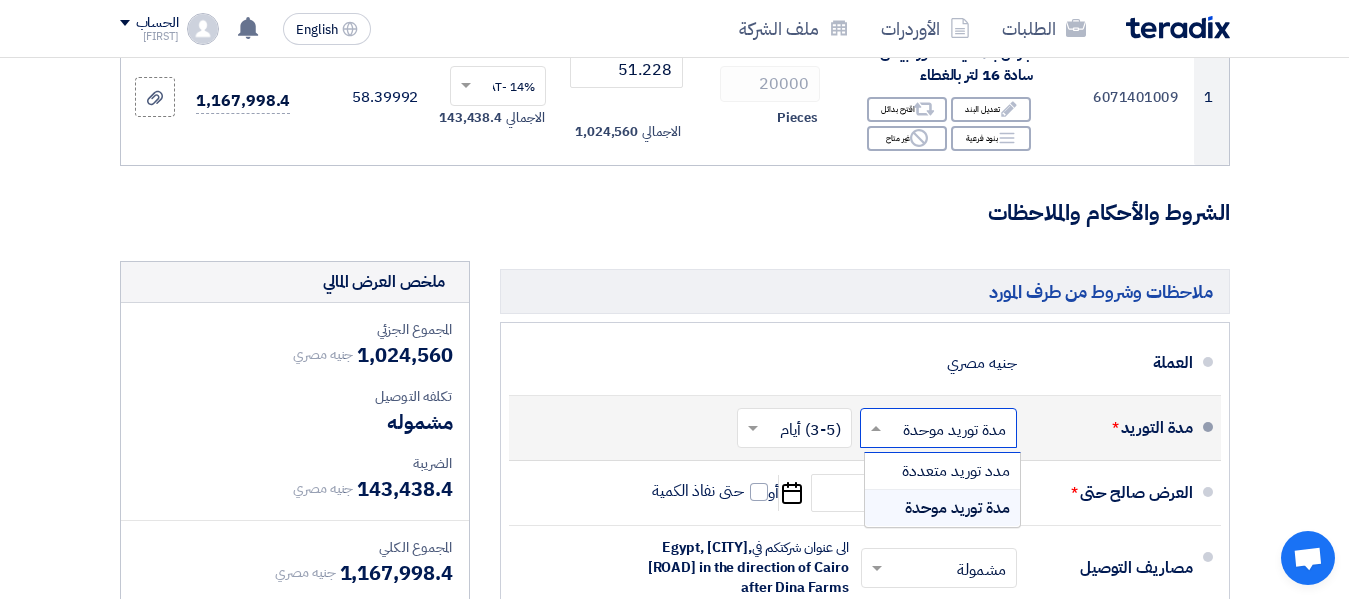click 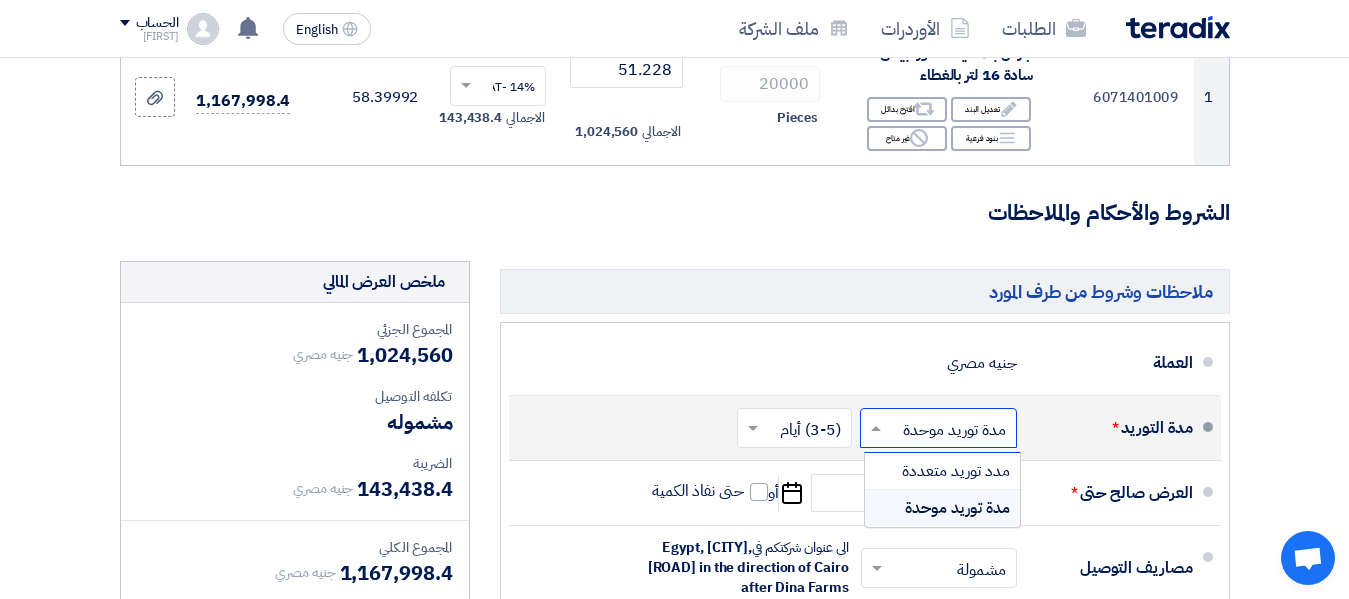 click 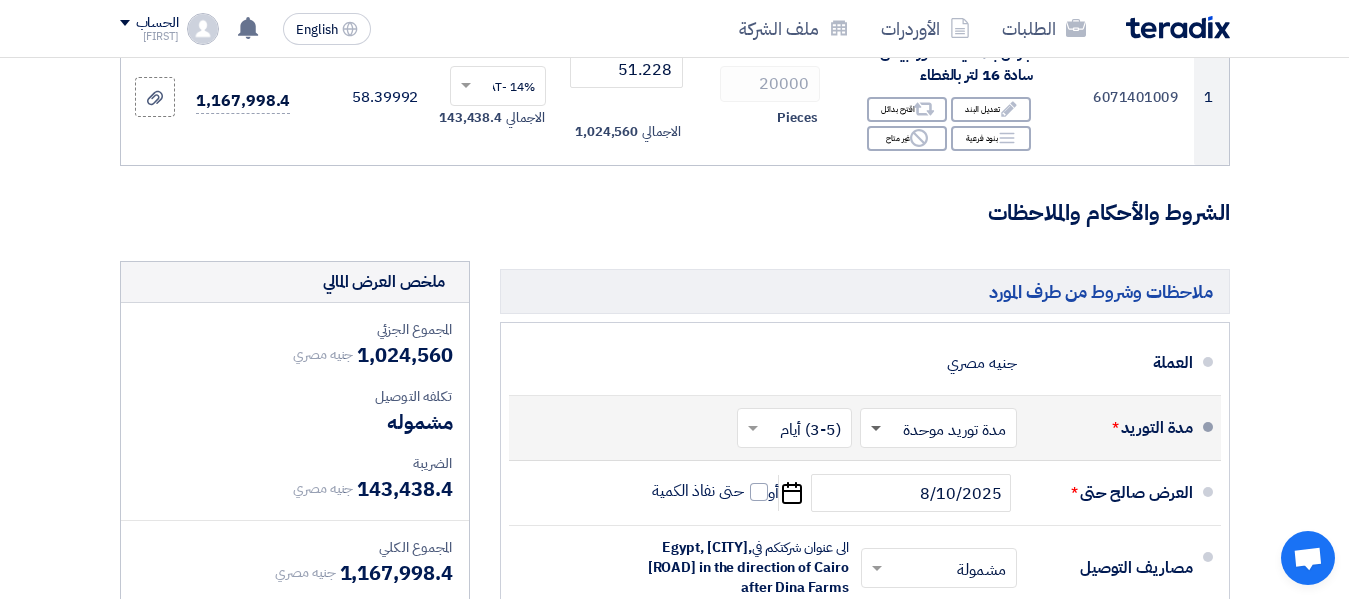 click 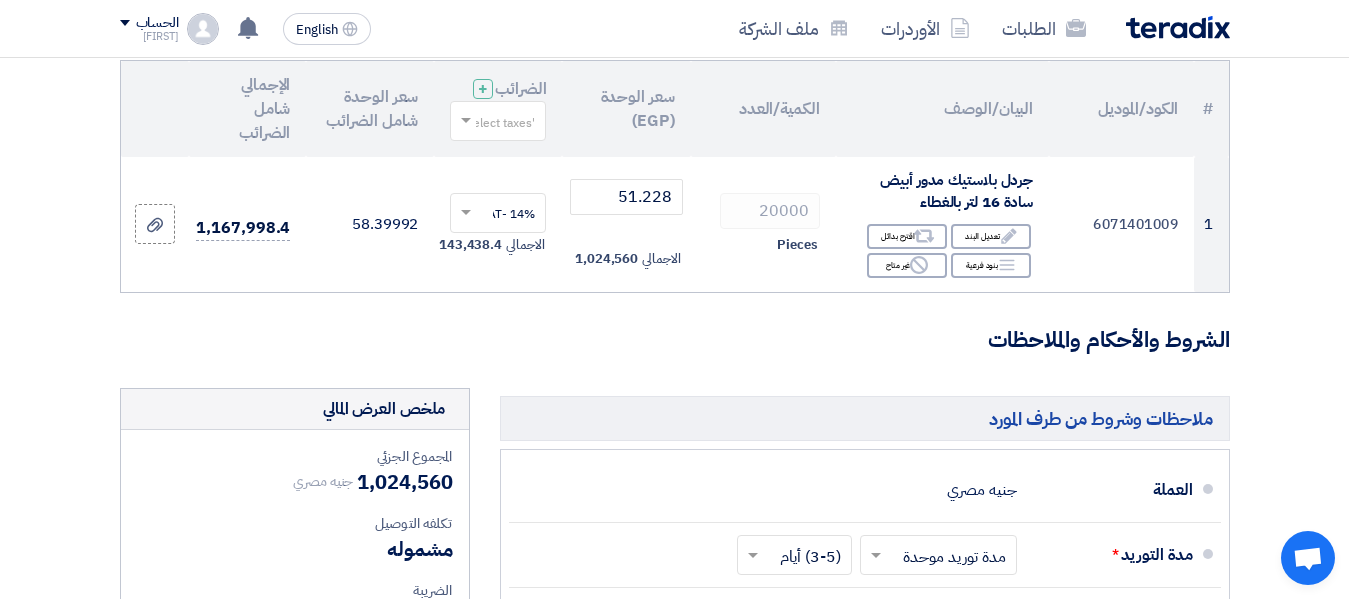 scroll, scrollTop: 0, scrollLeft: 0, axis: both 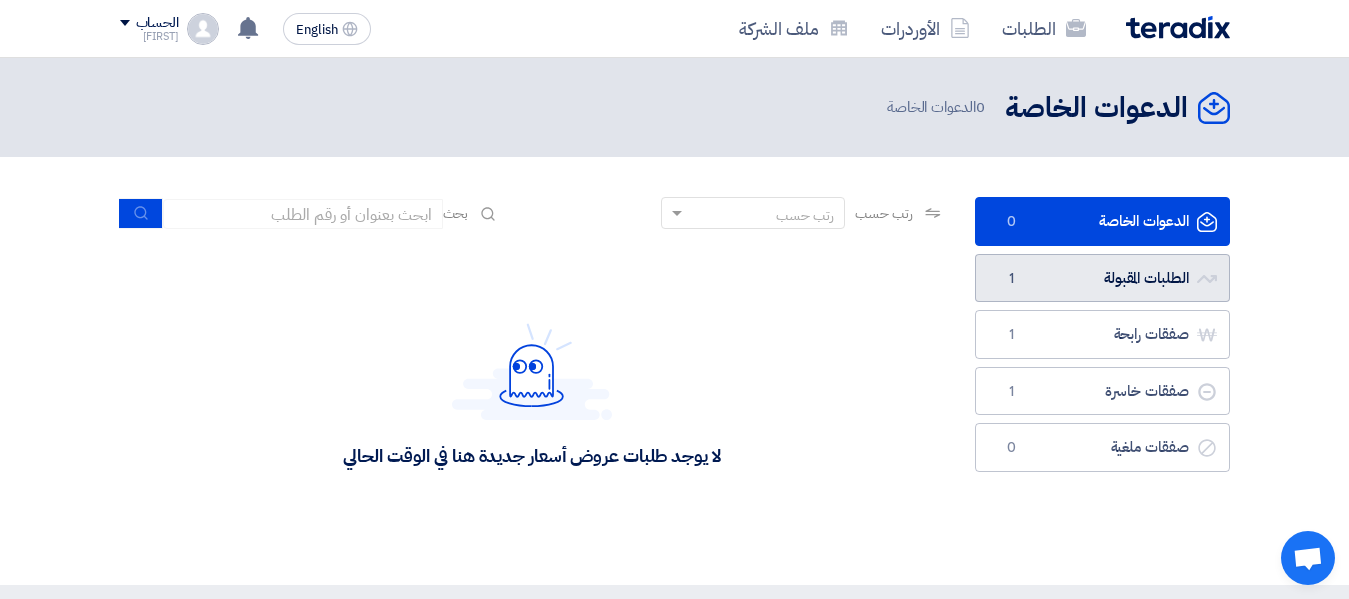 click on "الطلبات المقبولة
الطلبات المقبولة
1" 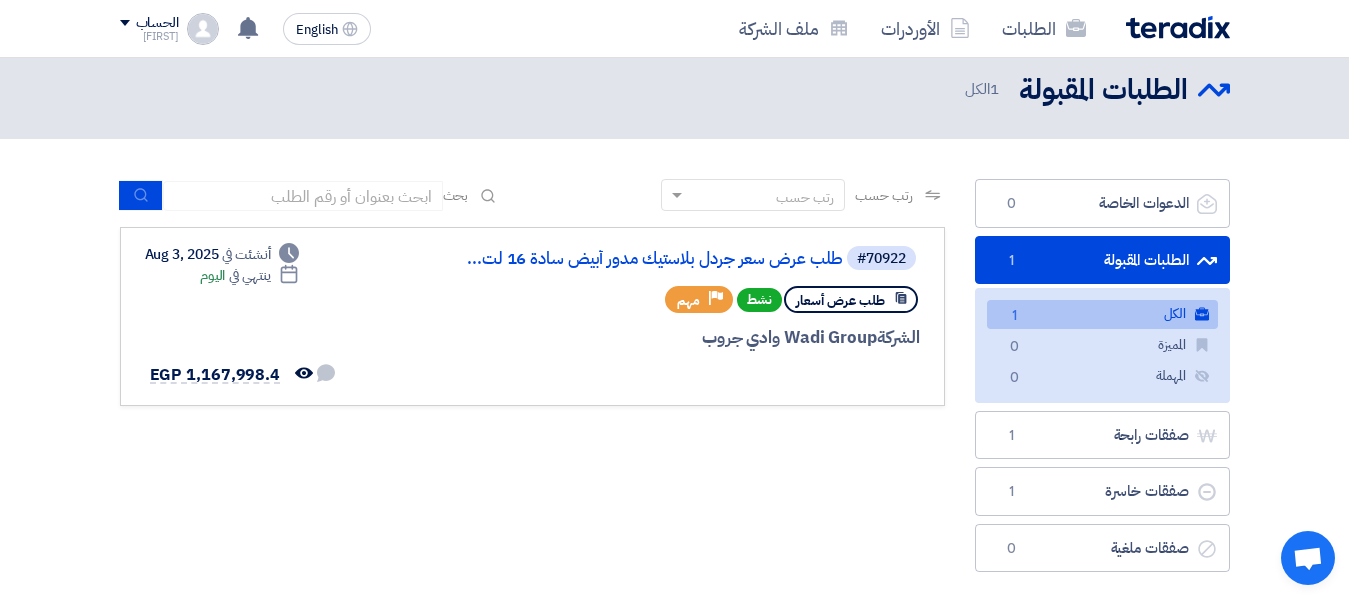 scroll, scrollTop: 37, scrollLeft: 0, axis: vertical 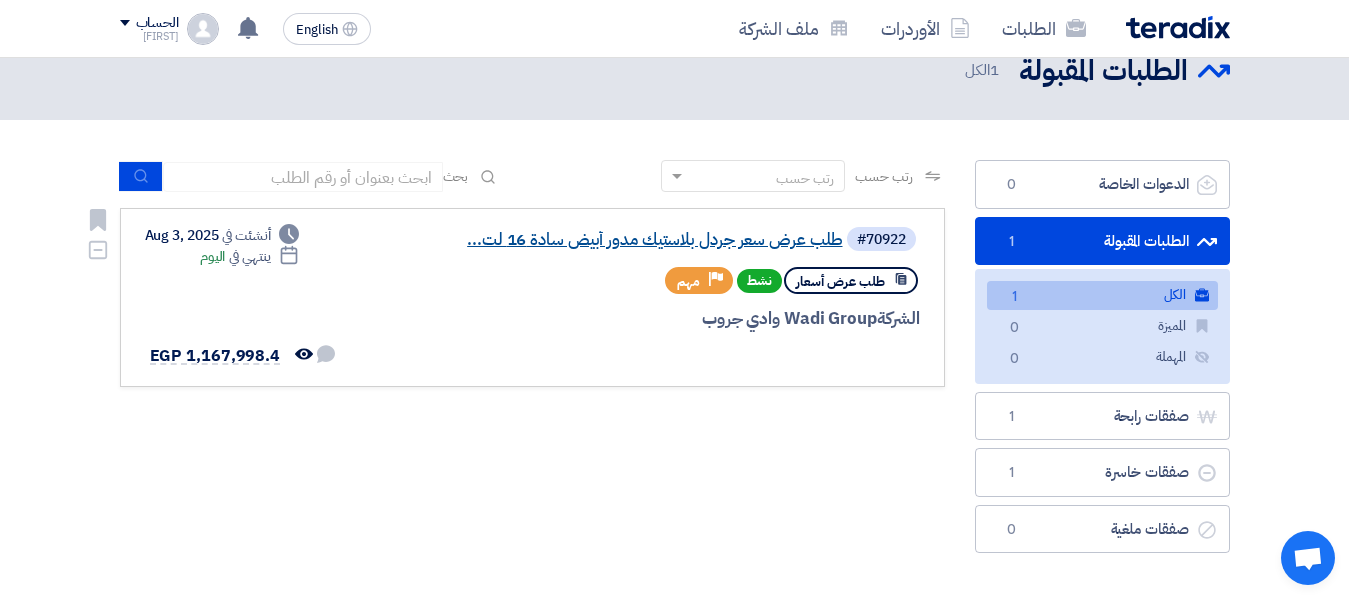 click on "طلب عرض سعر جردل بلاستيك مدور أبيض سادة 16 لت..." 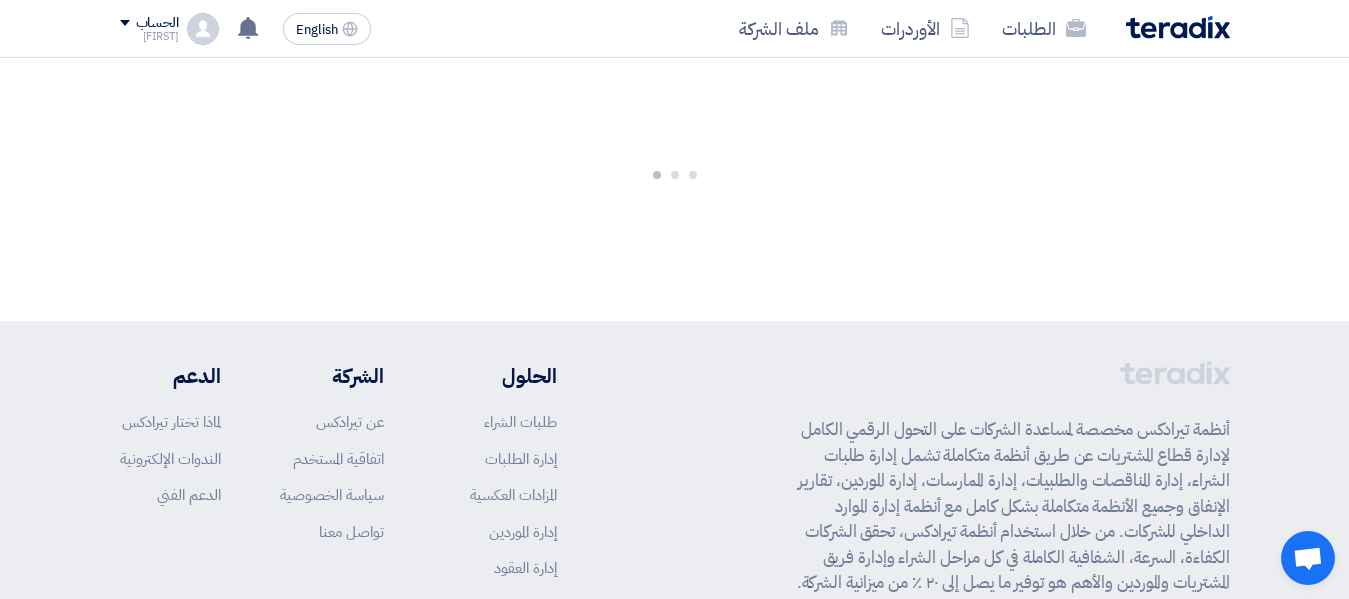 scroll, scrollTop: 0, scrollLeft: 0, axis: both 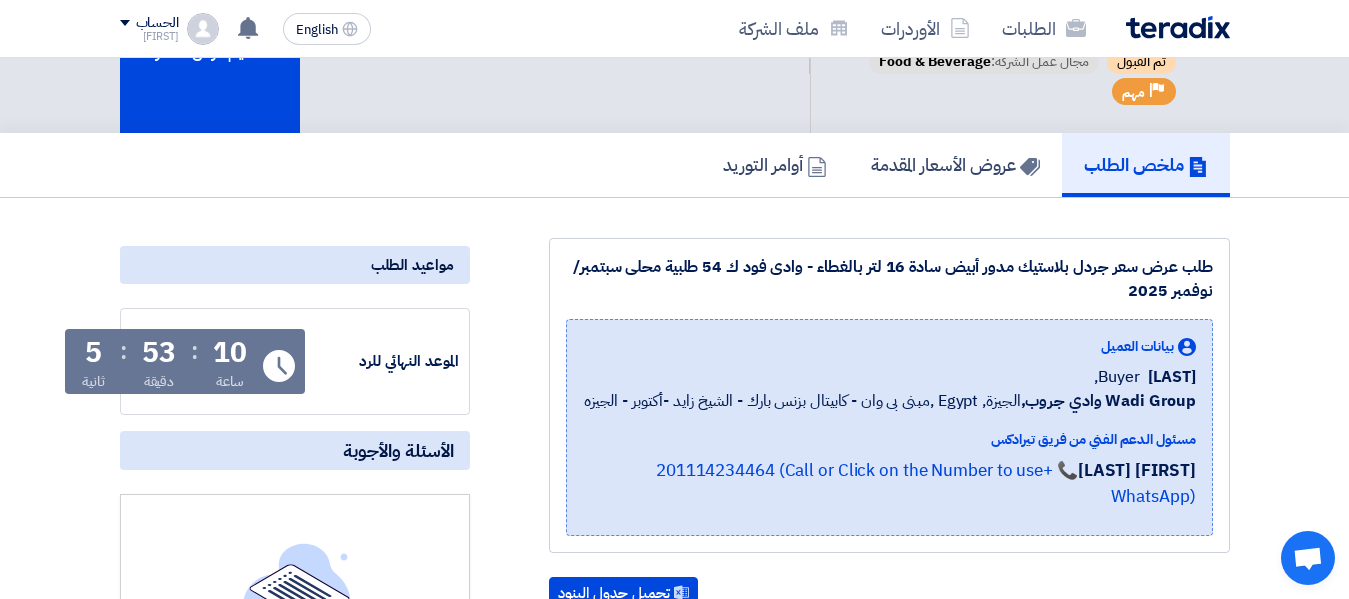 click on "طلب عرض سعر جردل بلاستيك مدور أبيض سادة 16 لتر بالغطاء - وادى فود ك 54 طلبية محلى سبتمبر/ نوفمبر 2025" 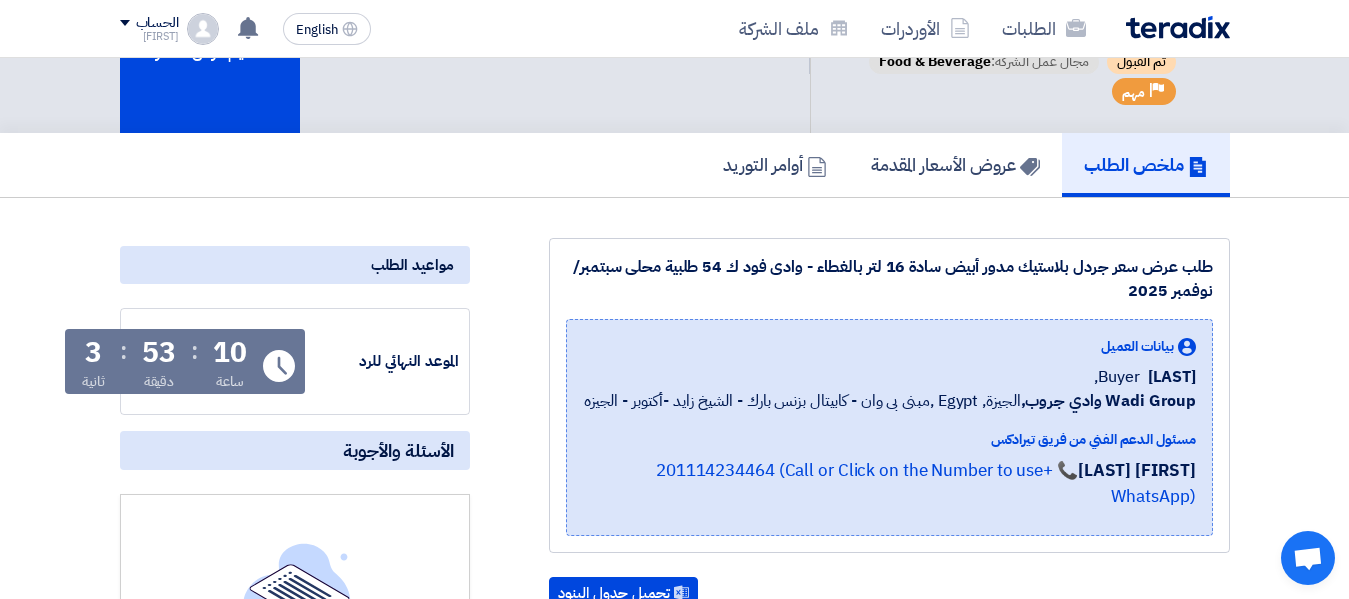 click on "طلب عرض سعر جردل بلاستيك مدور أبيض سادة 16 لتر بالغطاء - وادى فود ك 54 طلبية محلى سبتمبر/ نوفمبر 2025" 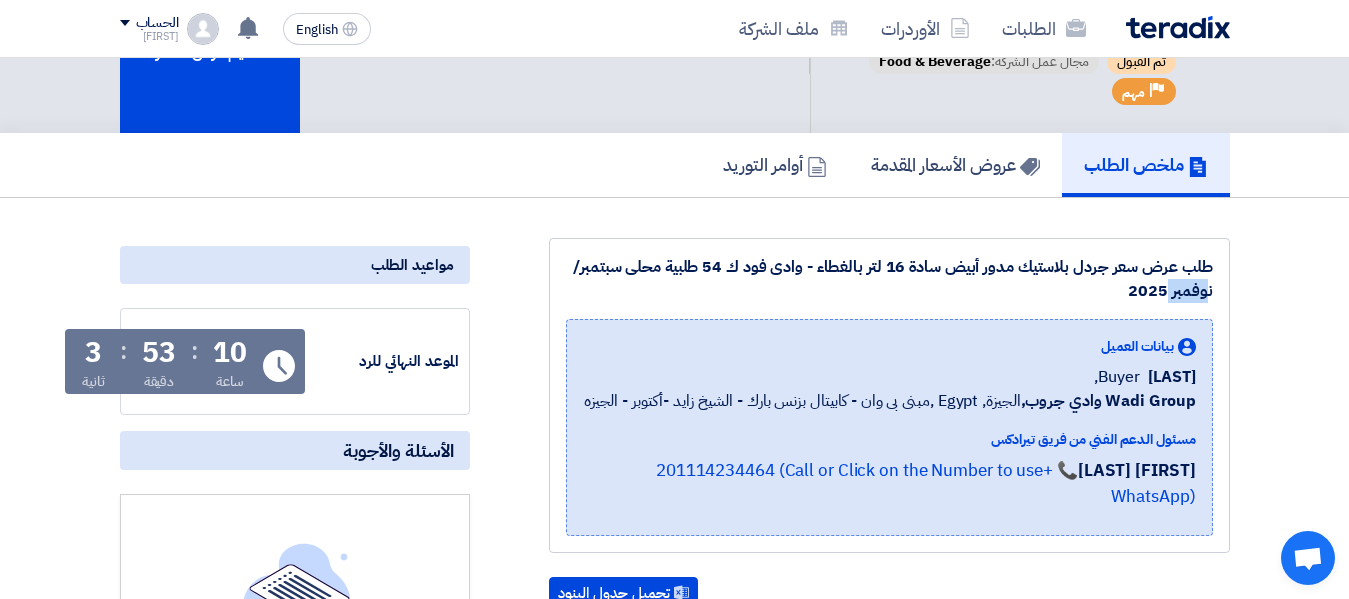 click on "طلب عرض سعر جردل بلاستيك مدور أبيض سادة 16 لتر بالغطاء - وادى فود ك 54 طلبية محلى سبتمبر/ نوفمبر 2025" 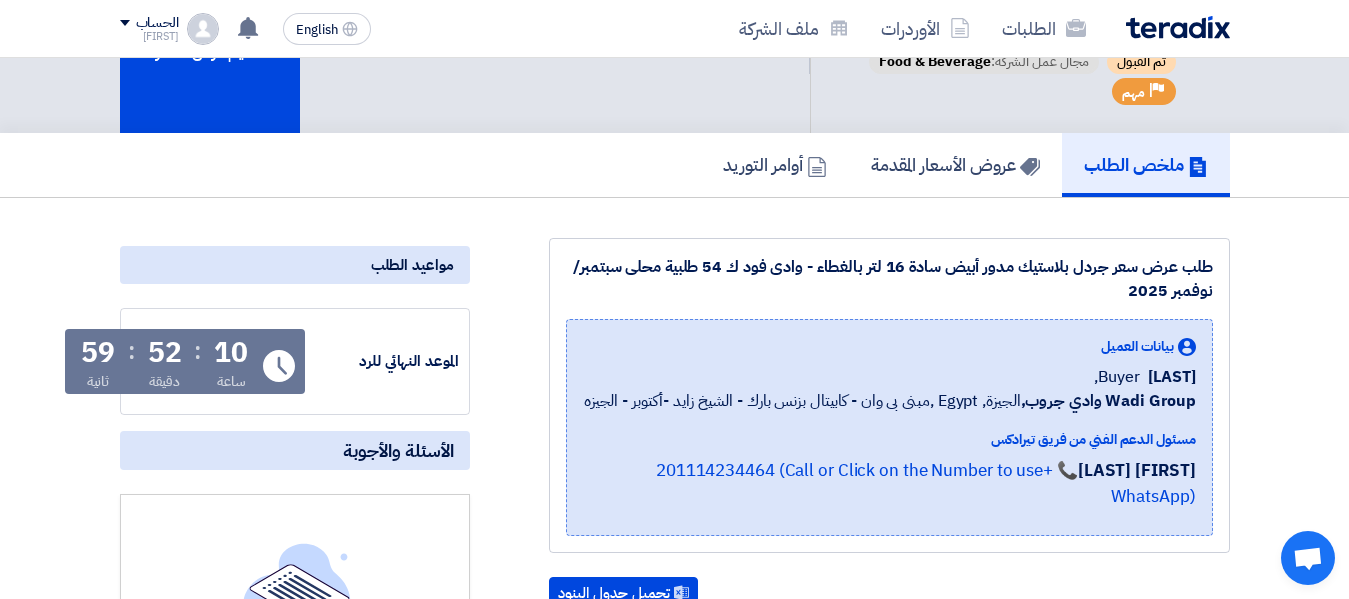 click on "طلب عرض سعر جردل بلاستيك مدور أبيض سادة 16 لتر بالغطاء - وادى فود ك 54 طلبية محلى سبتمبر/ نوفمبر 2025" 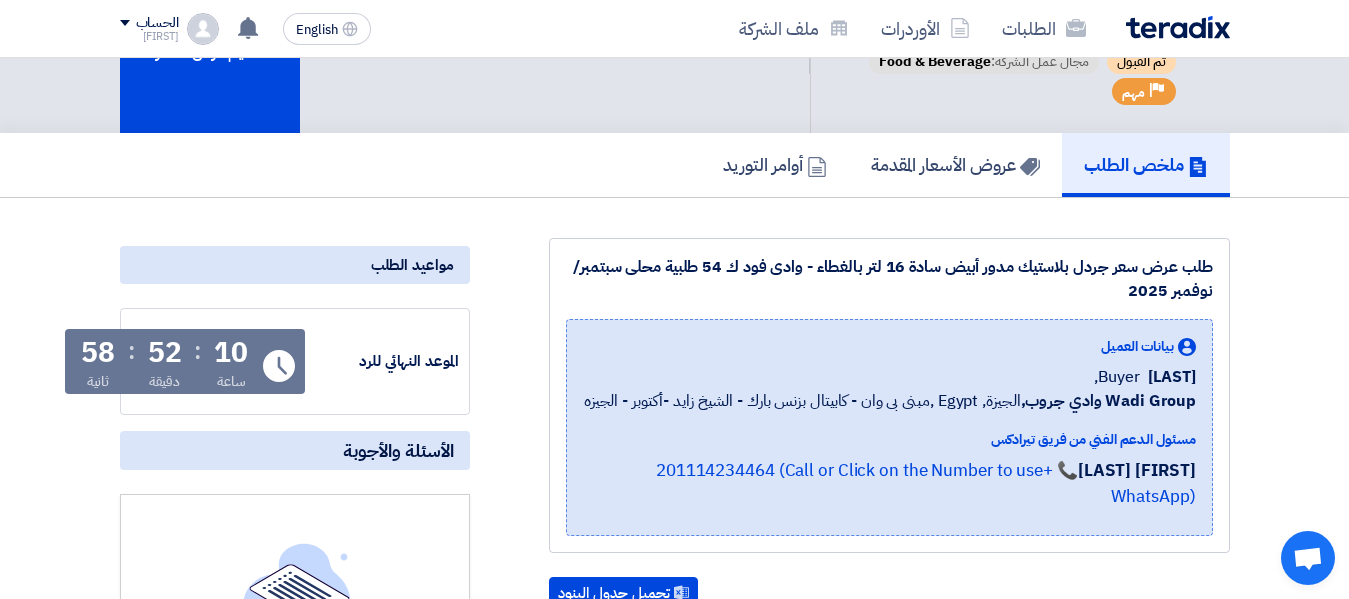 click on "طلب عرض سعر جردل بلاستيك مدور أبيض سادة 16 لتر بالغطاء - وادى فود ك 54 طلبية محلى سبتمبر/ نوفمبر 2025" 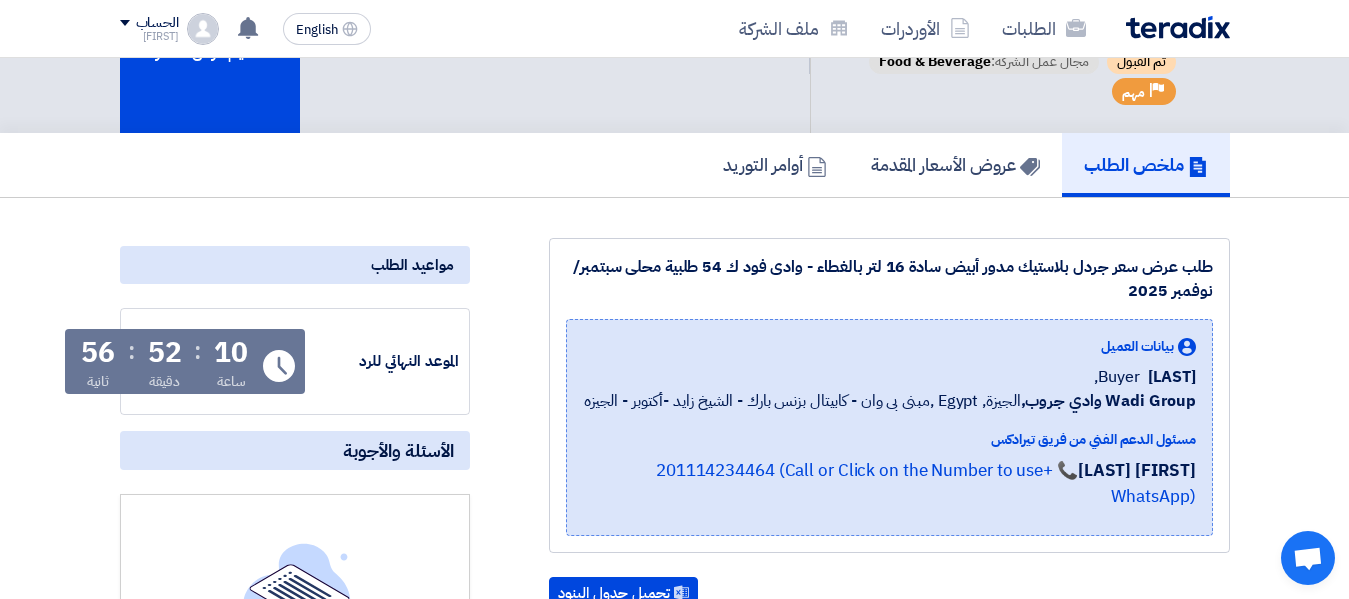 click on "طلب عرض سعر جردل بلاستيك مدور أبيض سادة 16 لتر بالغطاء - وادى فود ك 54 طلبية محلى سبتمبر/ نوفمبر 2025" 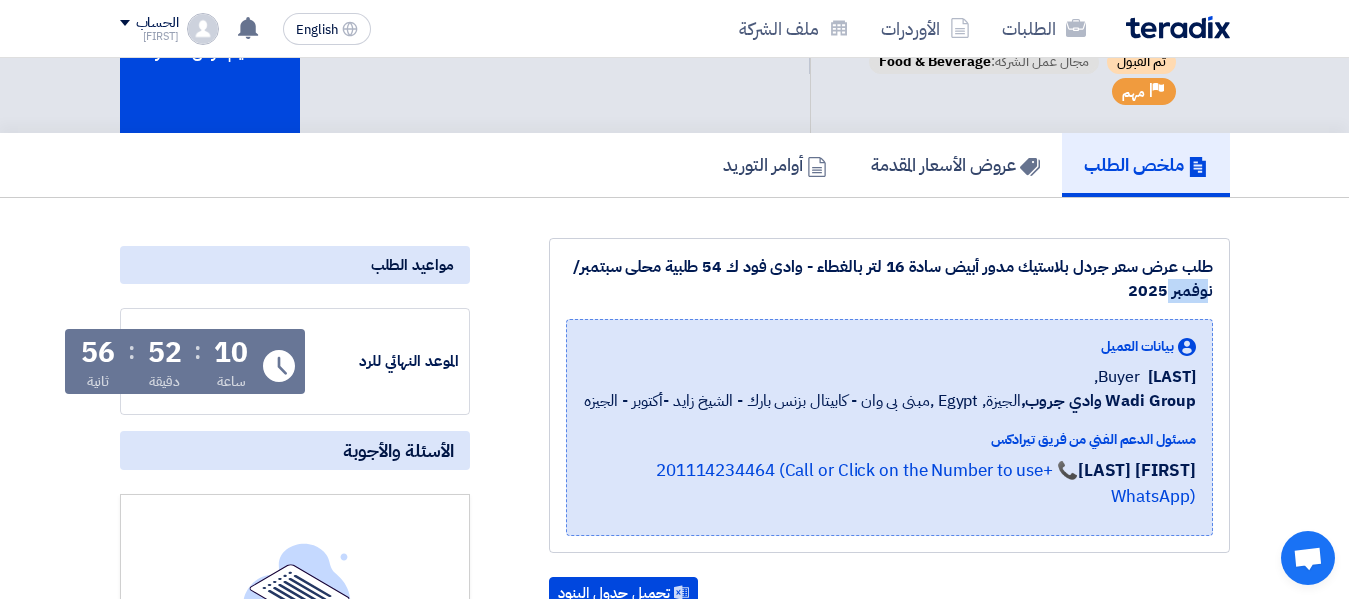 click on "طلب عرض سعر جردل بلاستيك مدور أبيض سادة 16 لتر بالغطاء - وادى فود ك 54 طلبية محلى سبتمبر/ نوفمبر 2025" 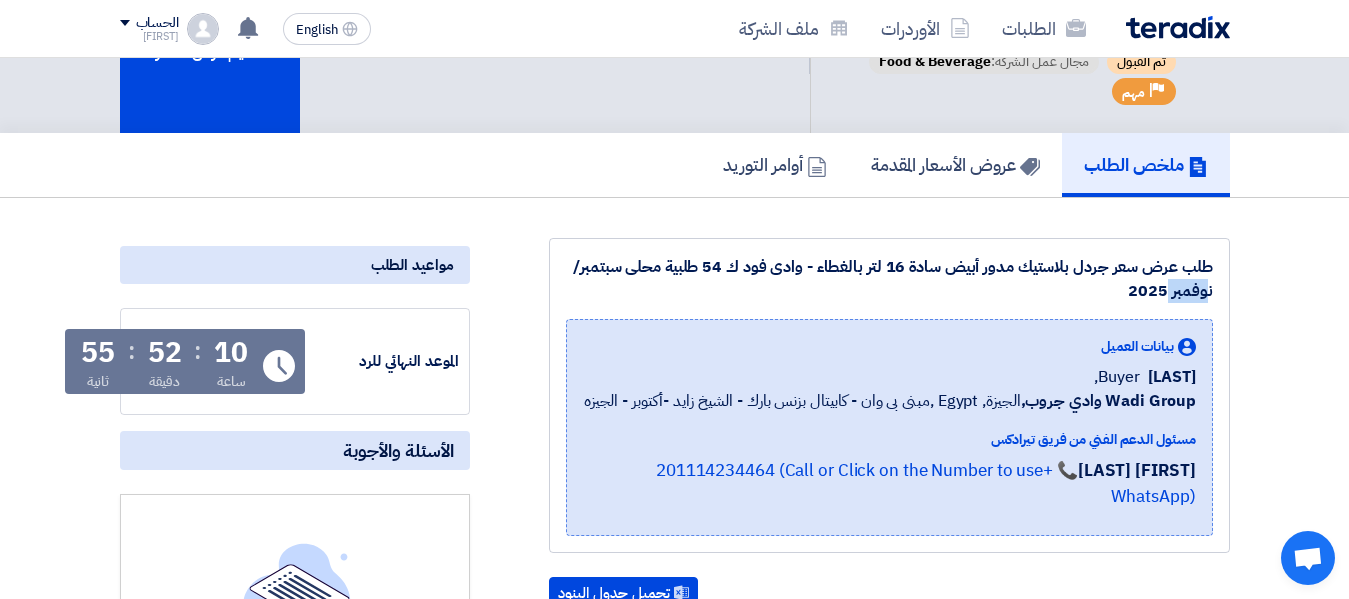 click on "طلب عرض سعر جردل بلاستيك مدور أبيض سادة 16 لتر بالغطاء - وادى فود ك 54 طلبية محلى سبتمبر/ نوفمبر 2025" 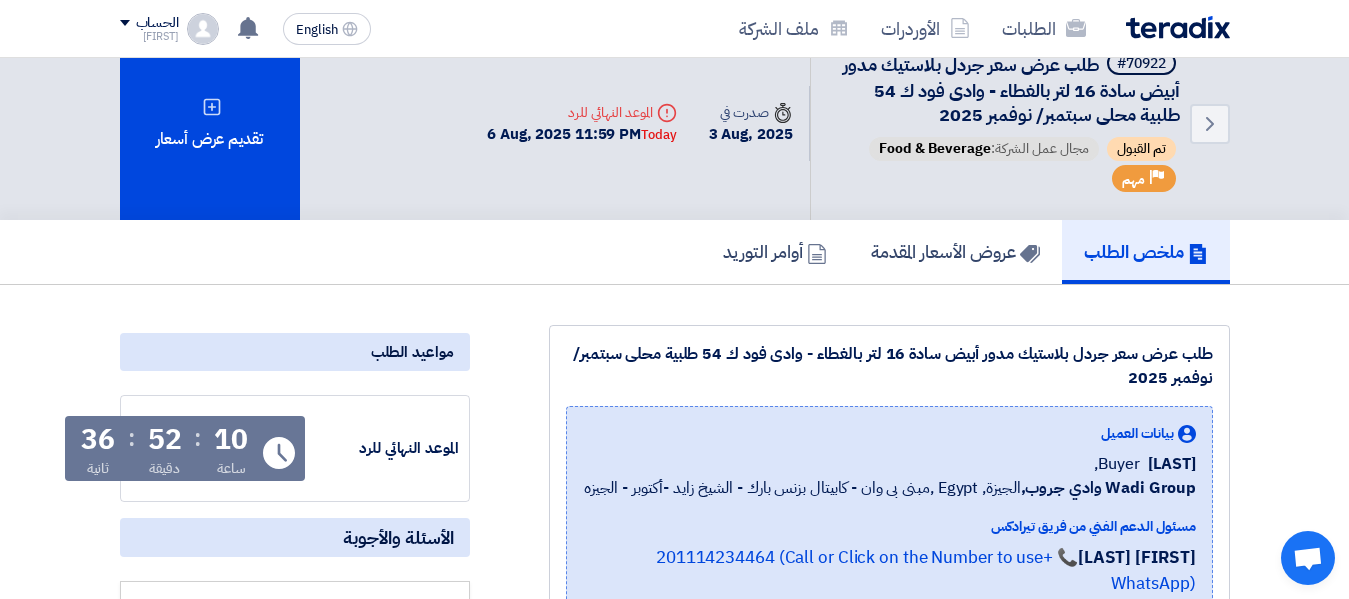 scroll, scrollTop: 25, scrollLeft: 0, axis: vertical 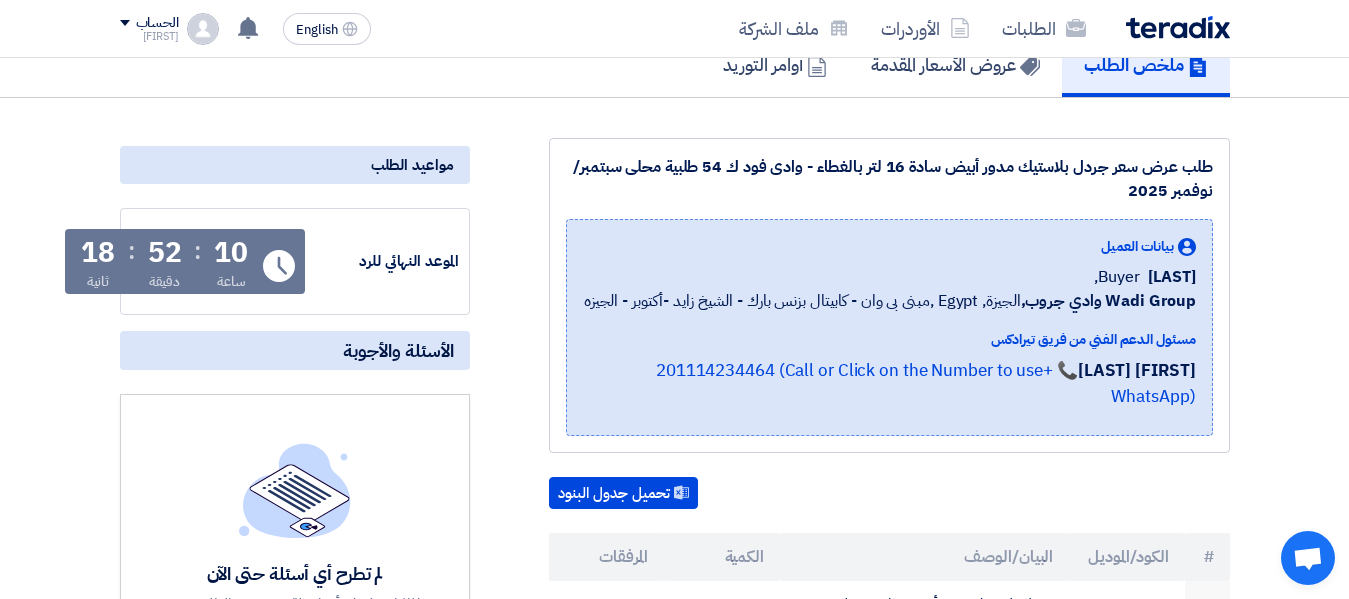 click on "طلب عرض سعر جردل بلاستيك مدور أبيض سادة 16 لتر بالغطاء - وادى فود ك 54 طلبية محلى سبتمبر/ نوفمبر 2025" 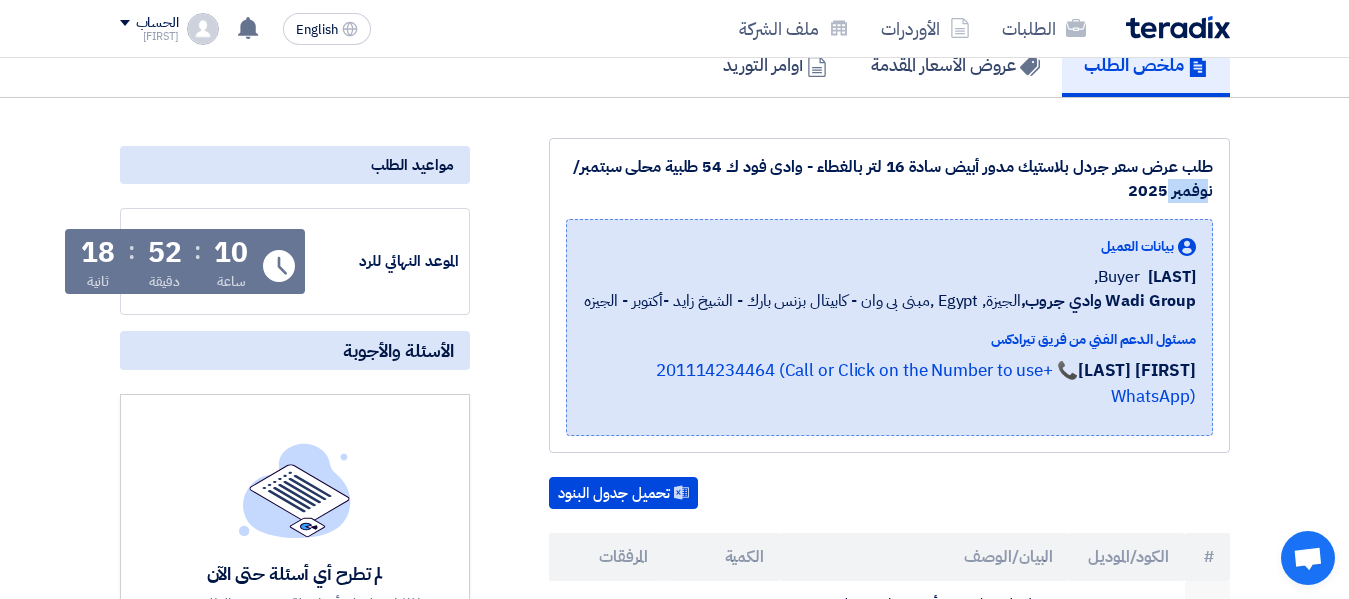 click on "طلب عرض سعر جردل بلاستيك مدور أبيض سادة 16 لتر بالغطاء - وادى فود ك 54 طلبية محلى سبتمبر/ نوفمبر 2025" 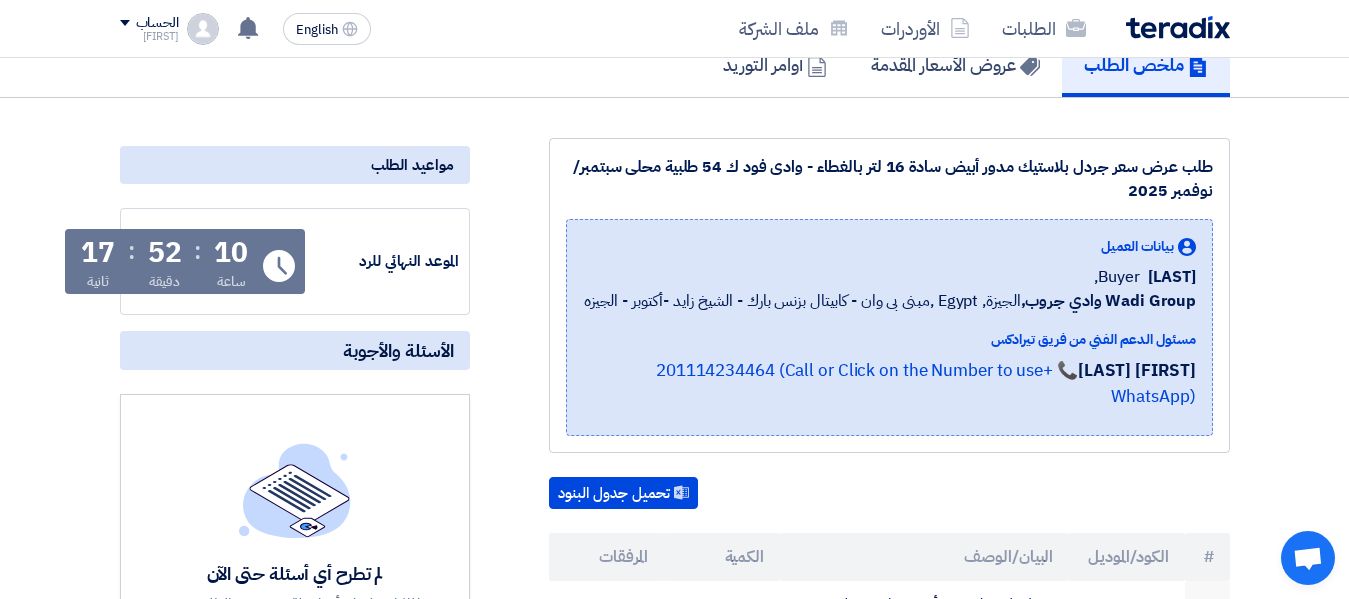 click on "طلب عرض سعر جردل بلاستيك مدور أبيض سادة 16 لتر بالغطاء - وادى فود ك 54 طلبية محلى سبتمبر/ نوفمبر 2025" 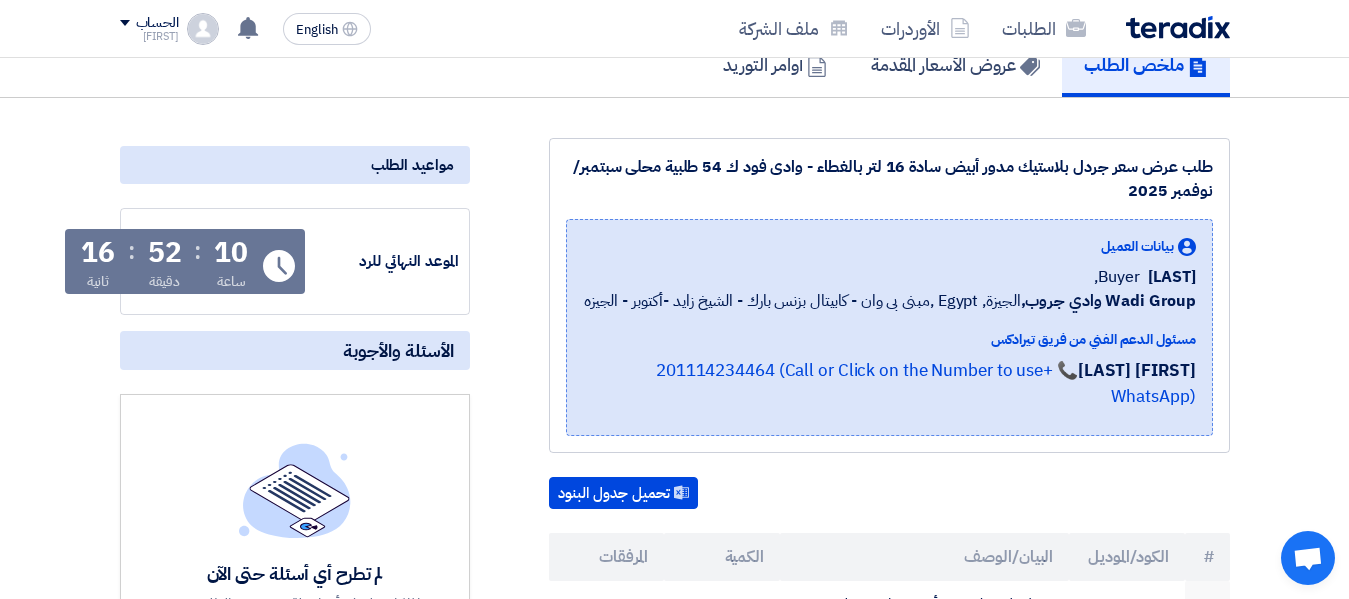 click on "طلب عرض سعر جردل بلاستيك مدور أبيض سادة 16 لتر بالغطاء - وادى فود ك 54 طلبية محلى سبتمبر/ نوفمبر 2025" 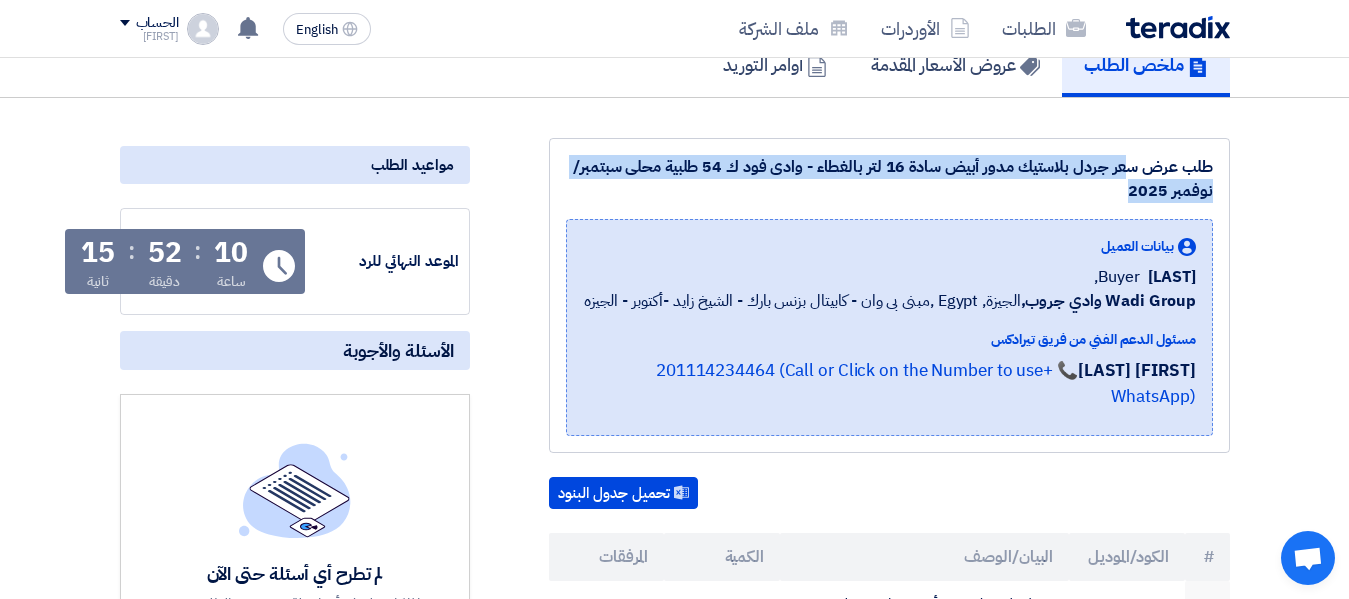 click on "طلب عرض سعر جردل بلاستيك مدور أبيض سادة 16 لتر بالغطاء - وادى فود ك 54 طلبية محلى سبتمبر/ نوفمبر 2025" 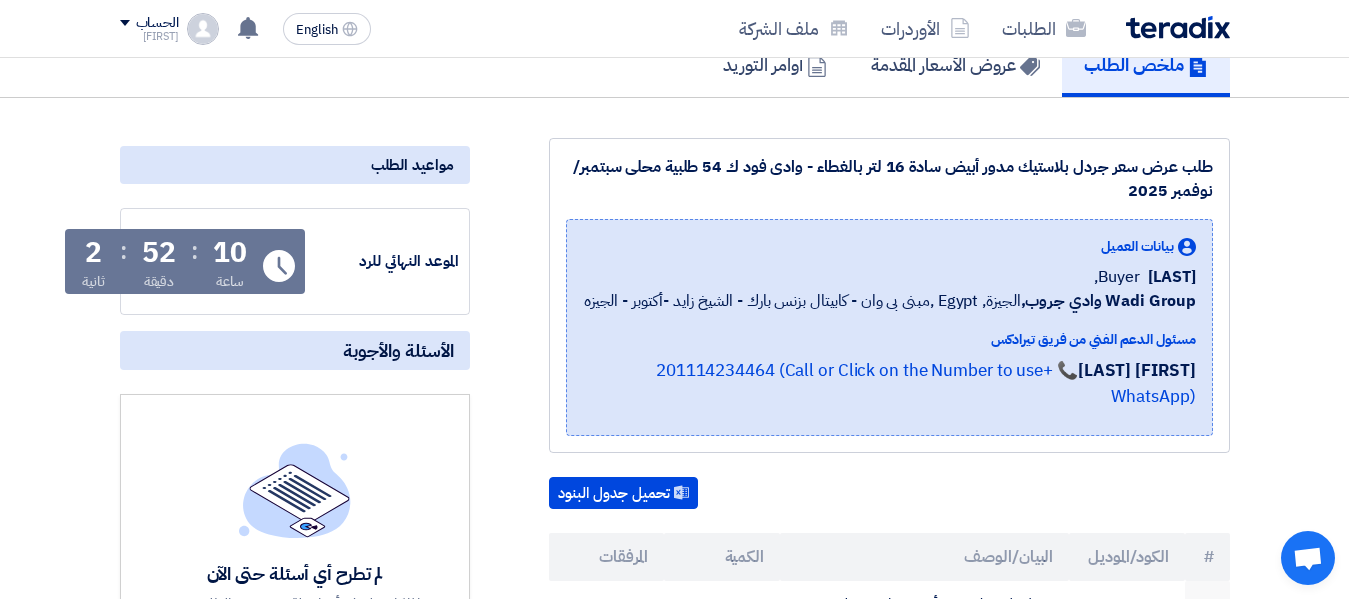 scroll, scrollTop: 0, scrollLeft: 0, axis: both 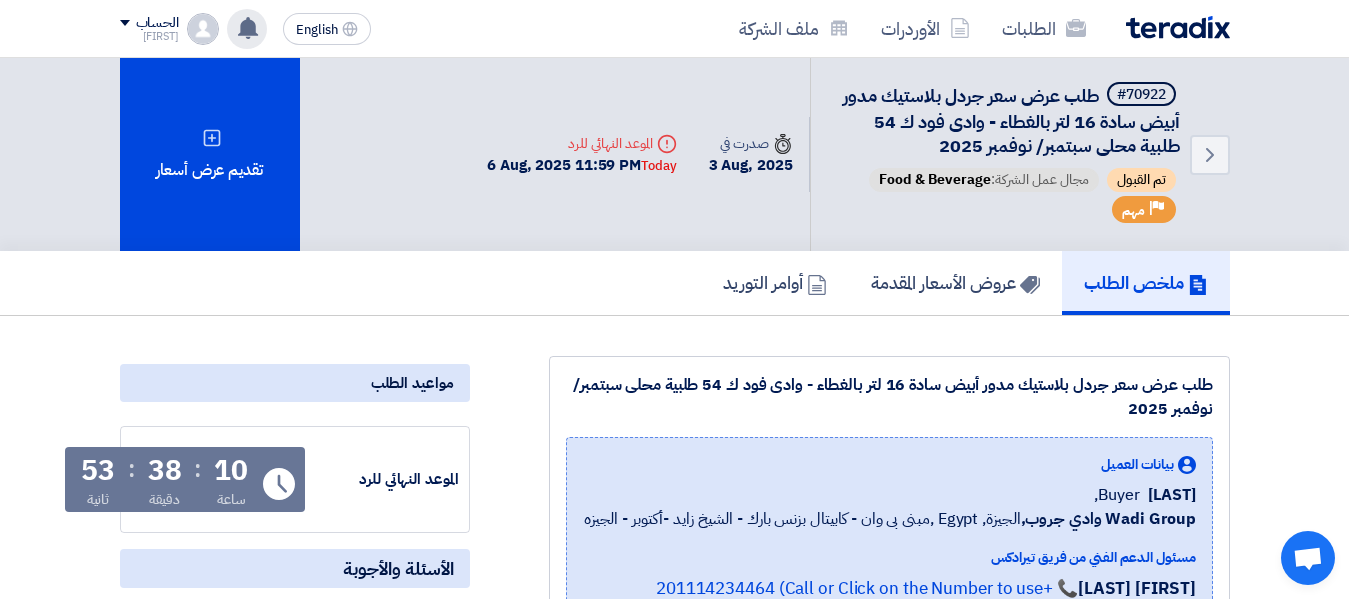 click 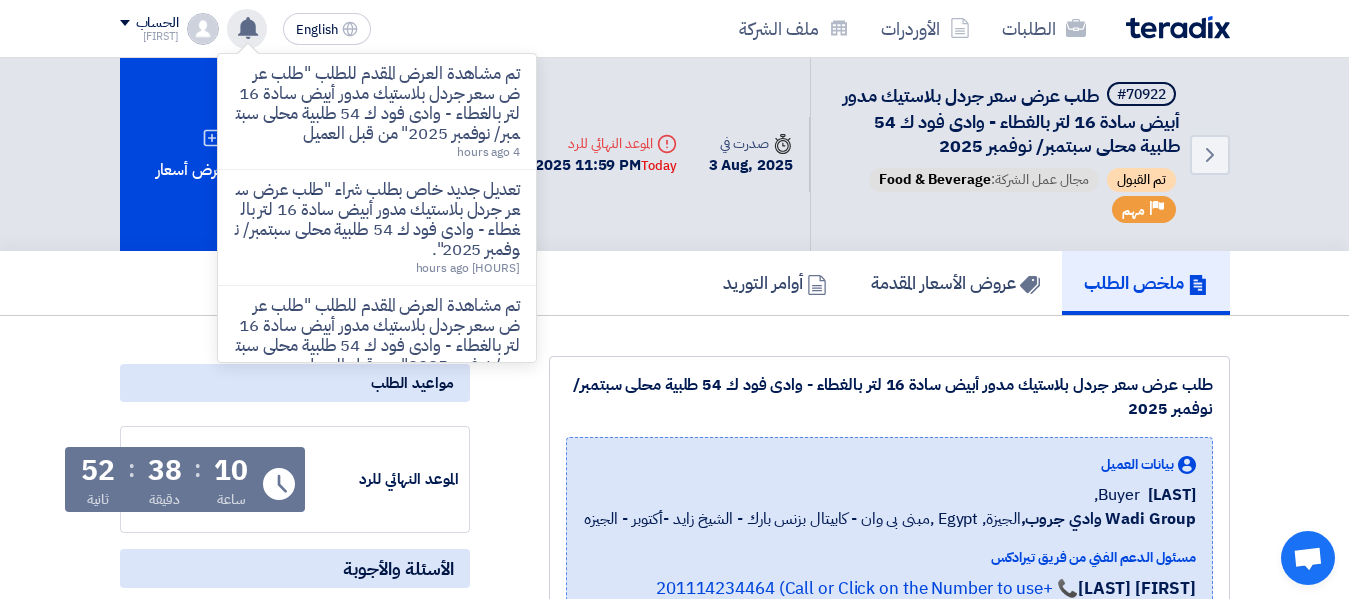 click 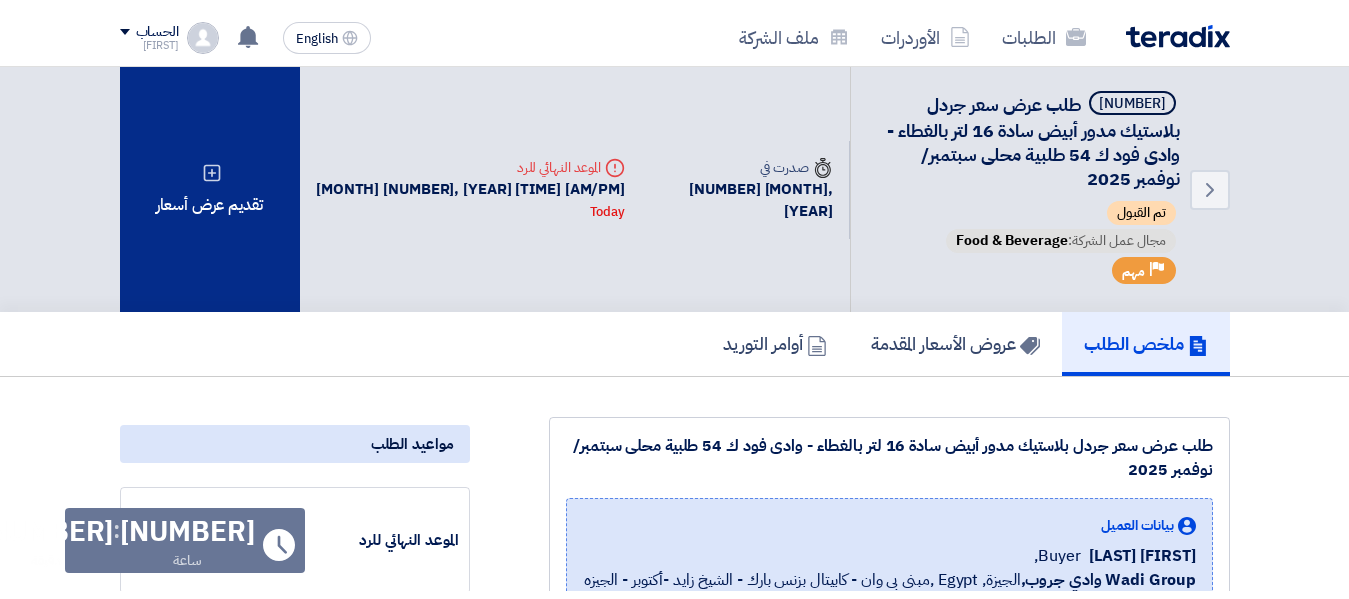 scroll, scrollTop: 0, scrollLeft: 0, axis: both 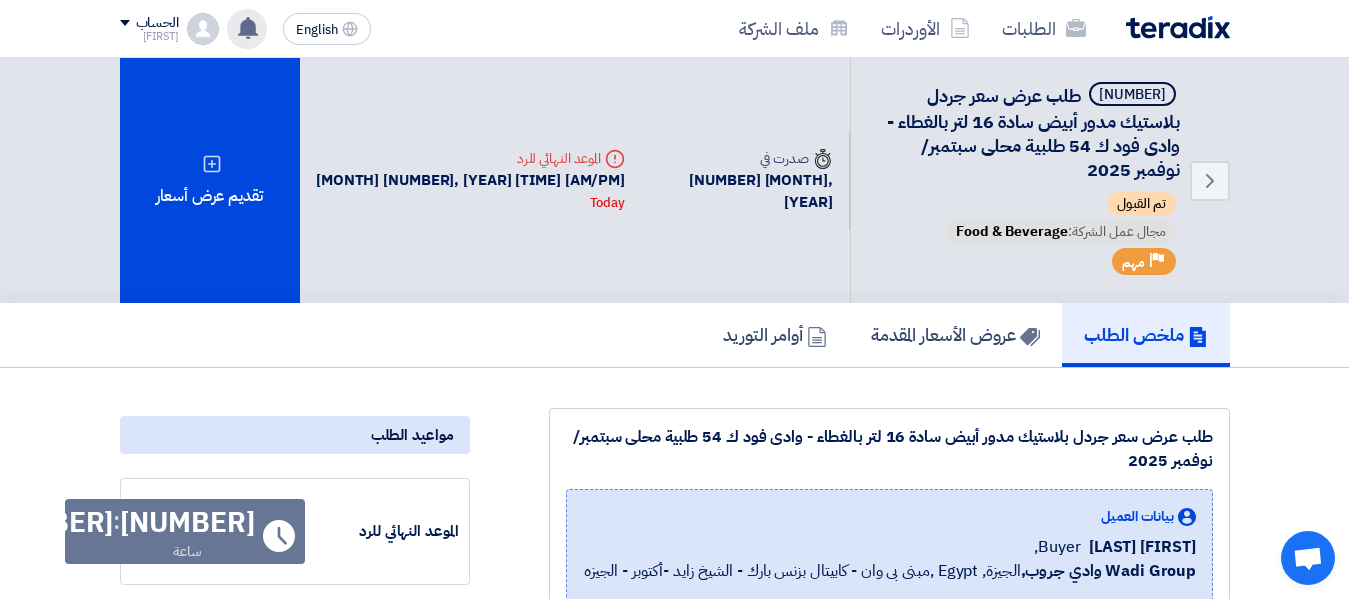 click on "تم مشاهدة العرض المقدم للطلب "طلب عرض سعر جردل بلاستيك مدور أبيض سادة 16 لتر بالغطاء - وادى فود ك 54 طلبية محلى سبتمبر/ نوفمبر 2025" من قبل العميل
5 hours ago
تعديل جديد خاص بطلب شراء "طلب عرض سعر جردل بلاستيك مدور أبيض سادة 16 لتر بالغطاء - وادى فود ك 54 طلبية محلى سبتمبر/ نوفمبر 2025"." 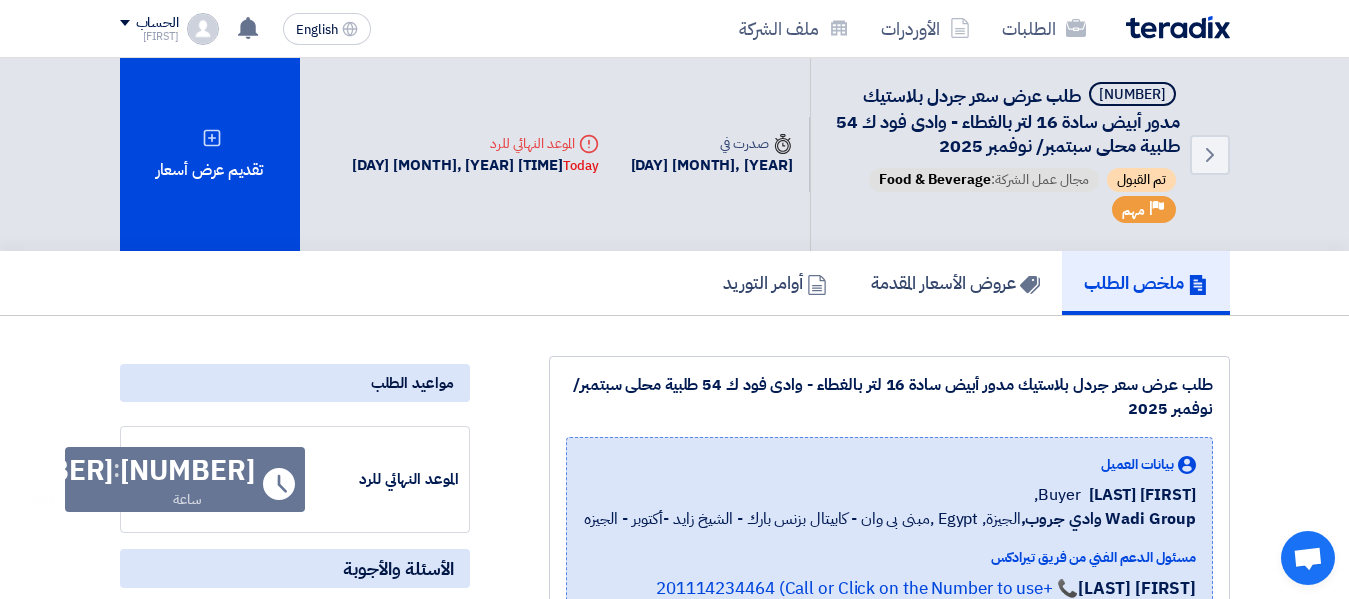 scroll, scrollTop: 0, scrollLeft: 0, axis: both 